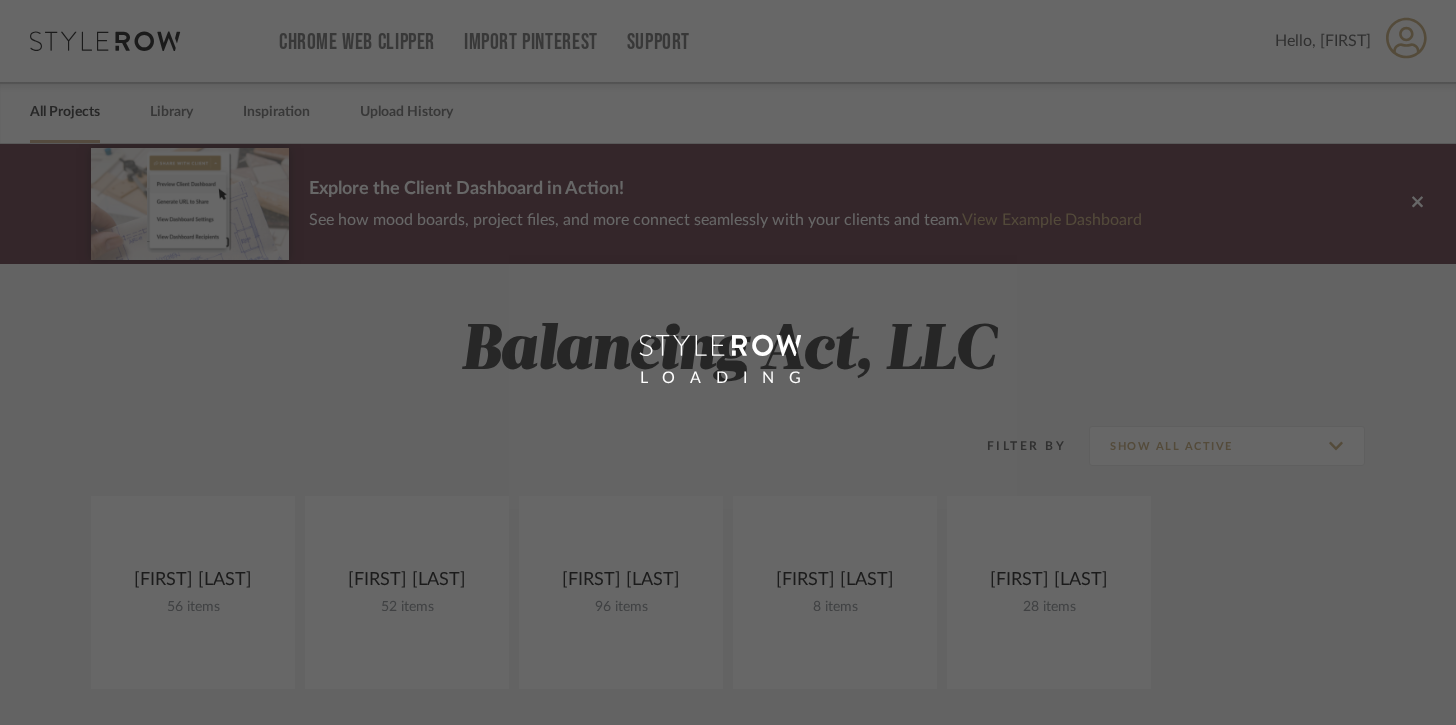 scroll, scrollTop: 0, scrollLeft: 0, axis: both 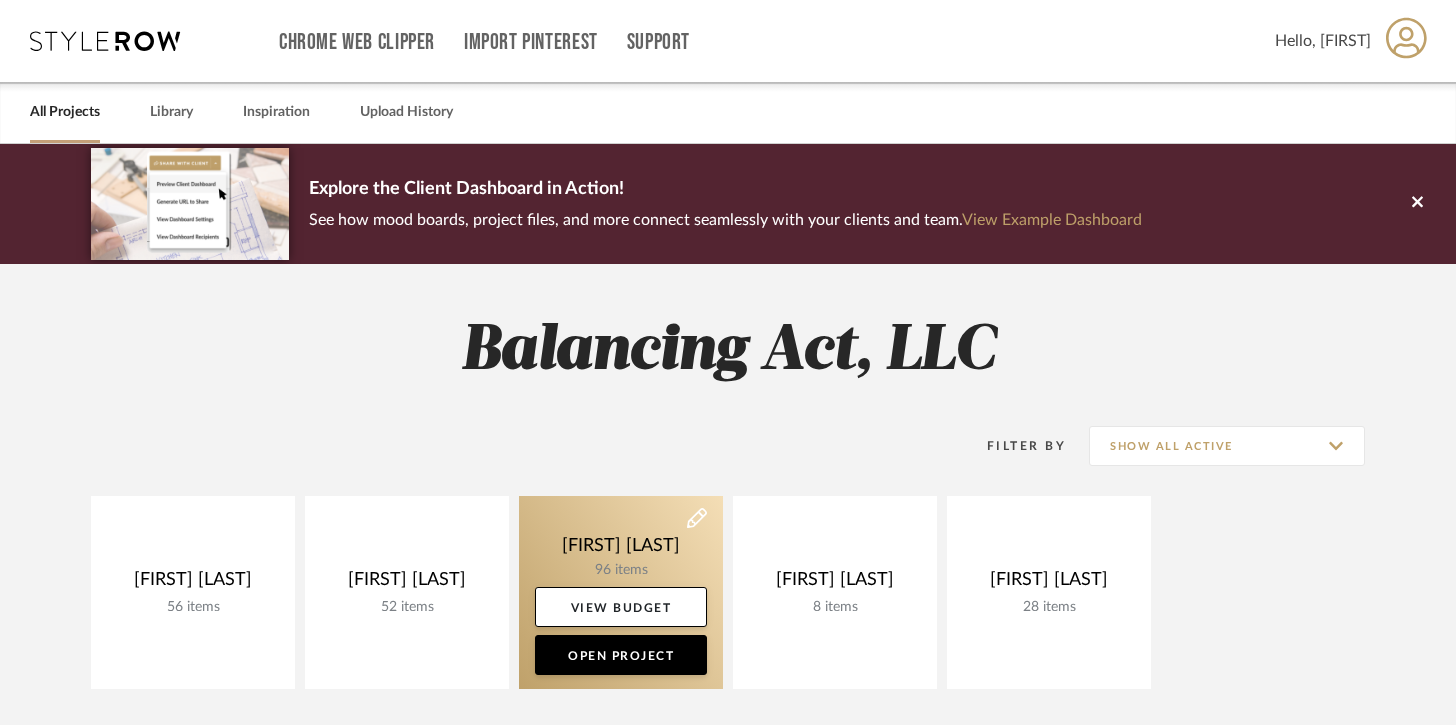 click 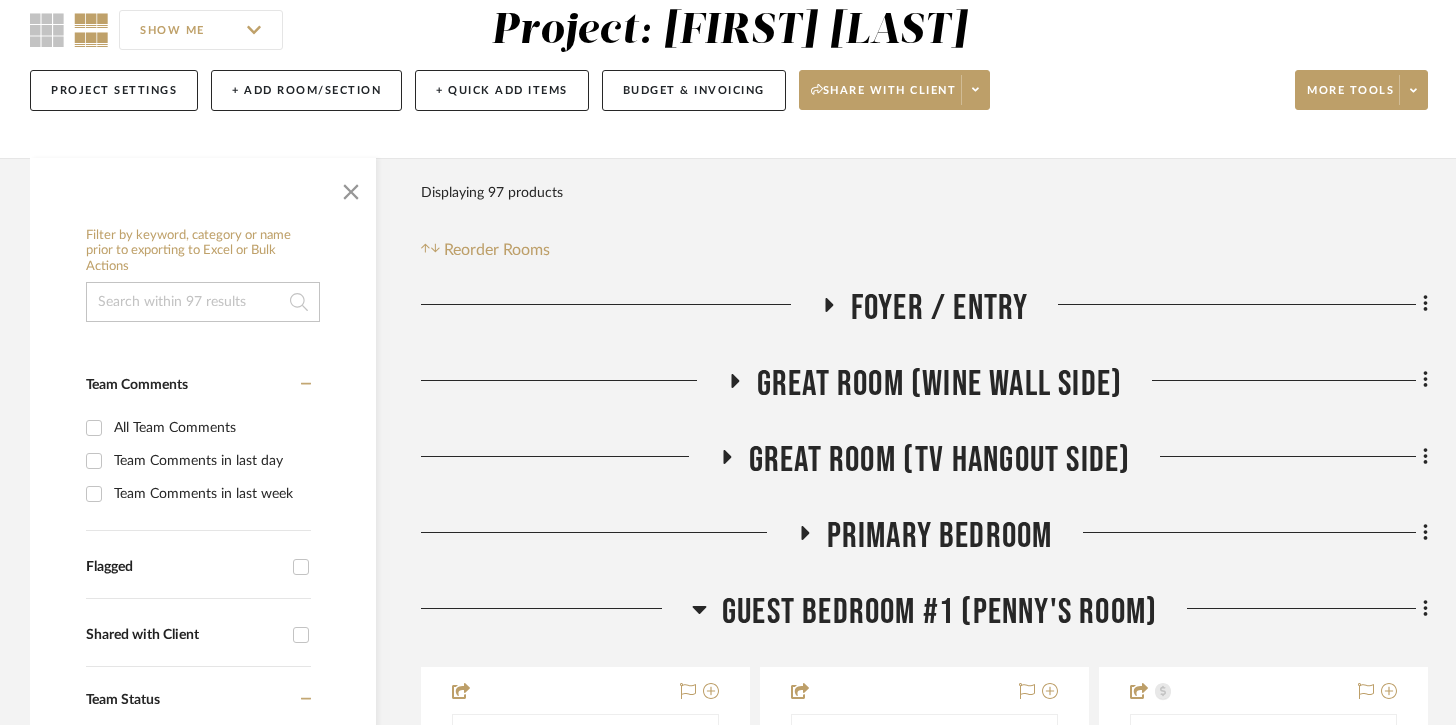 scroll, scrollTop: 196, scrollLeft: 0, axis: vertical 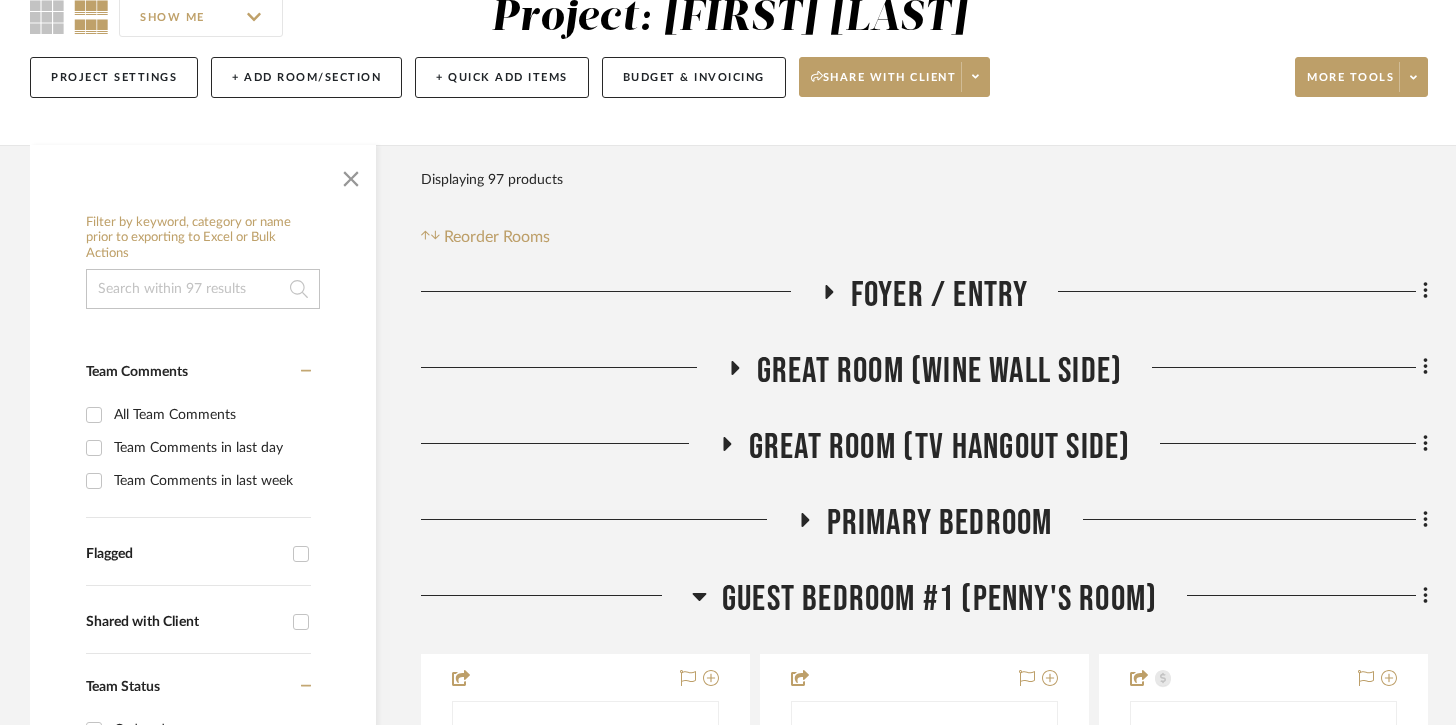 click 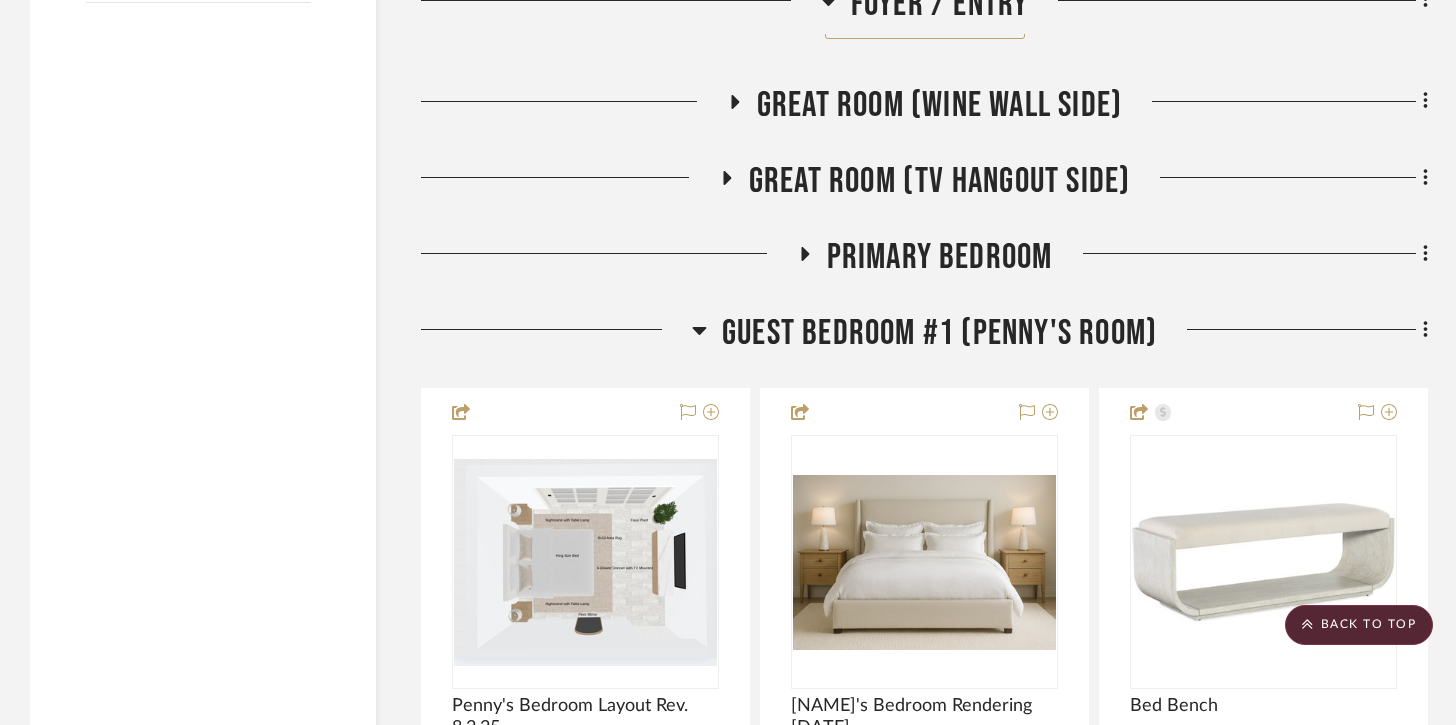 scroll, scrollTop: 3255, scrollLeft: 0, axis: vertical 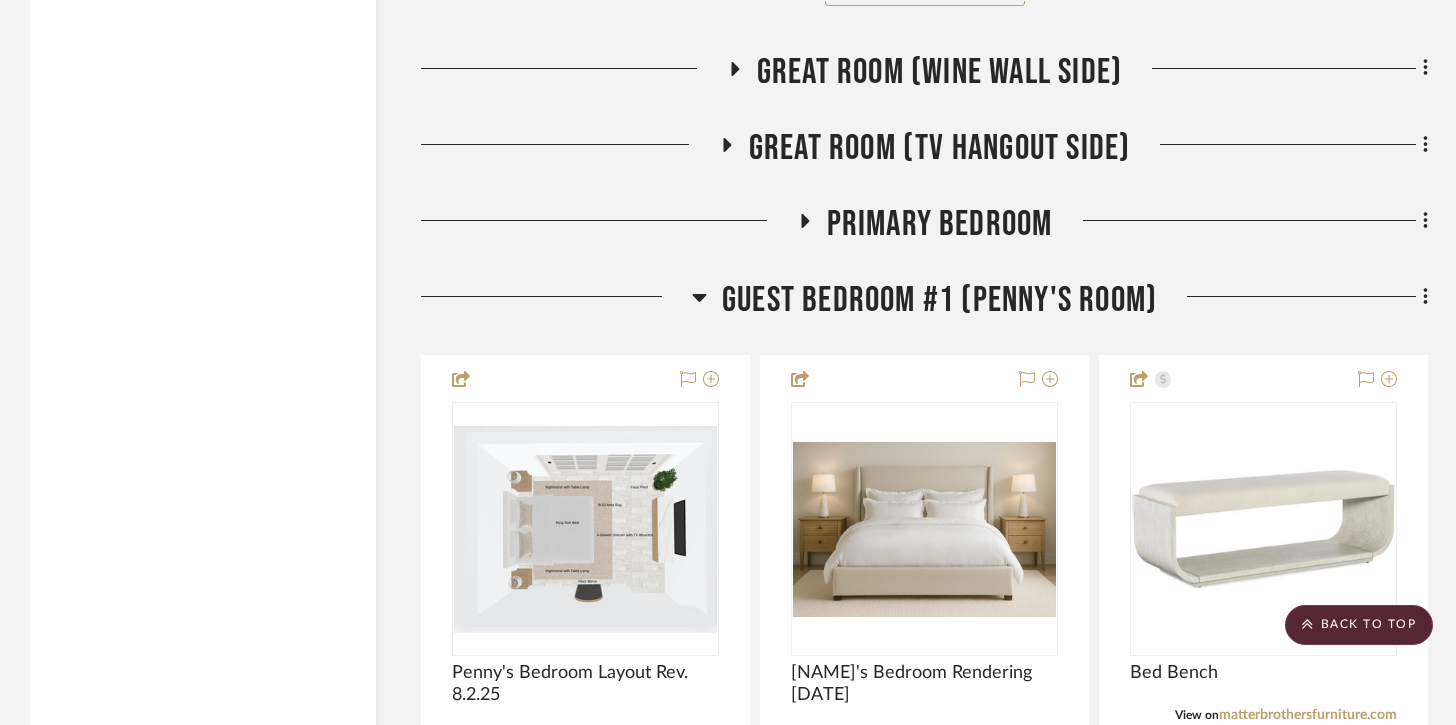 click 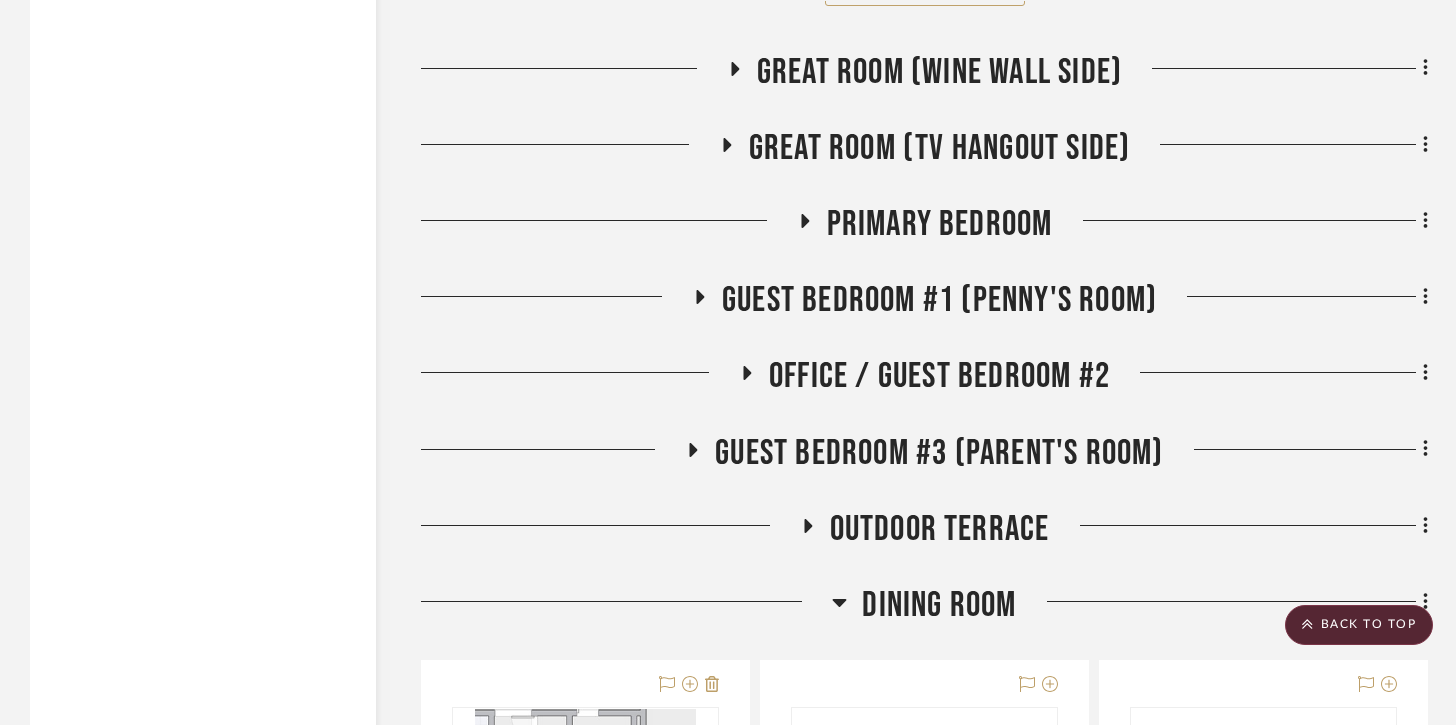 click 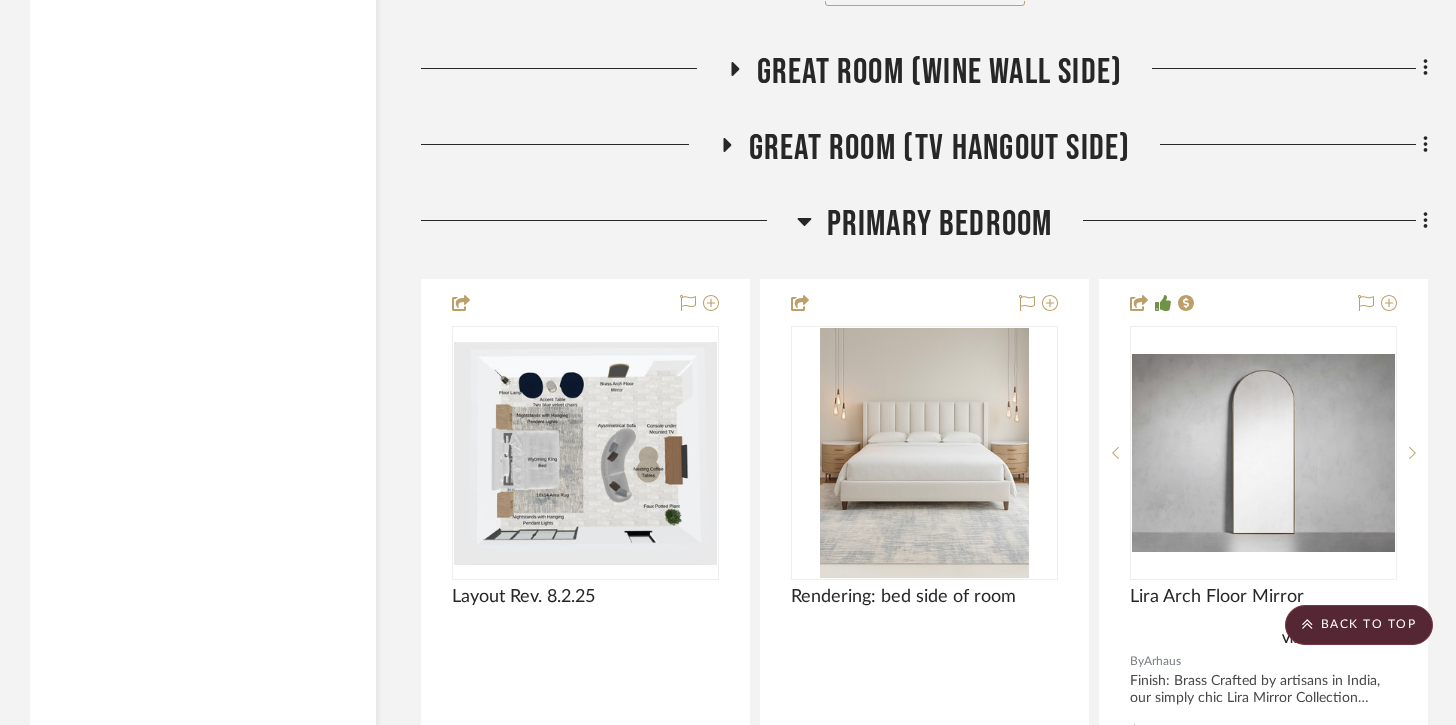 click on "Great Room (TV hangout side)" 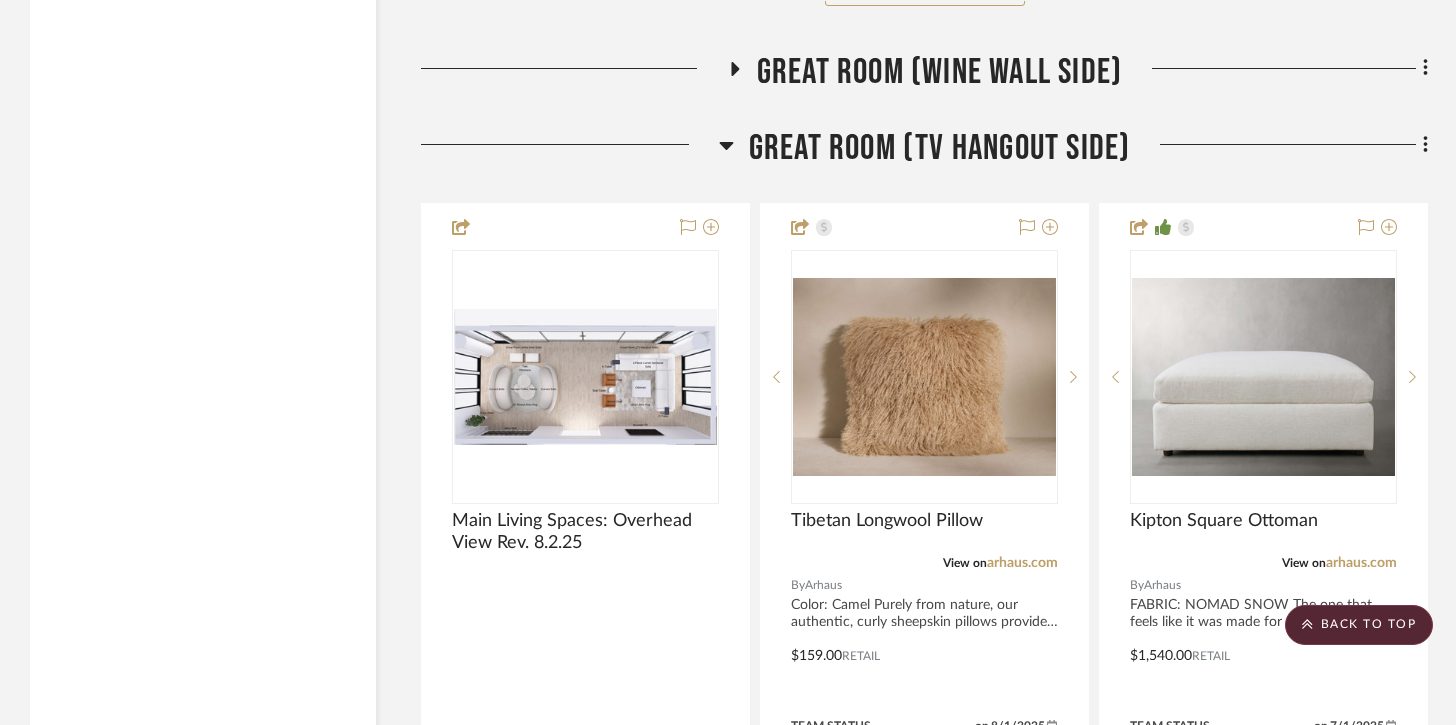 click 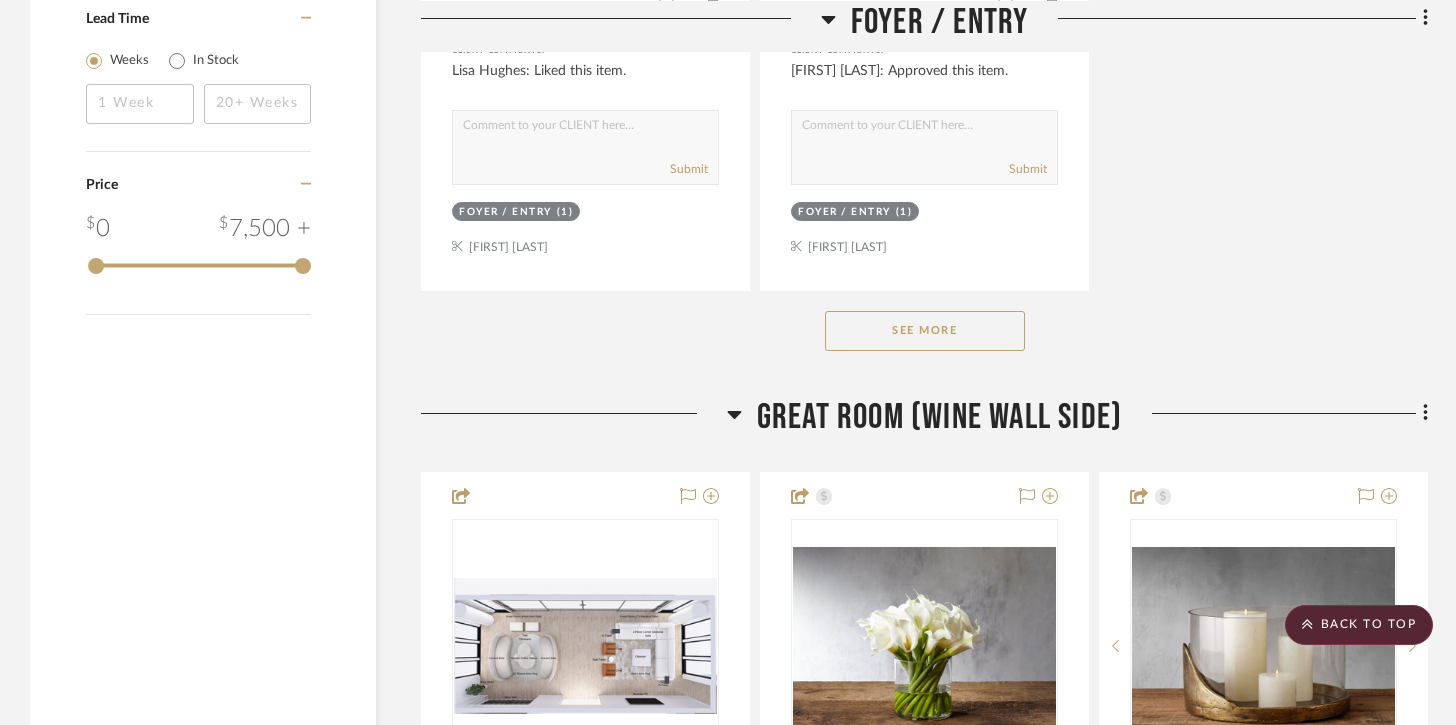 scroll, scrollTop: 2911, scrollLeft: 0, axis: vertical 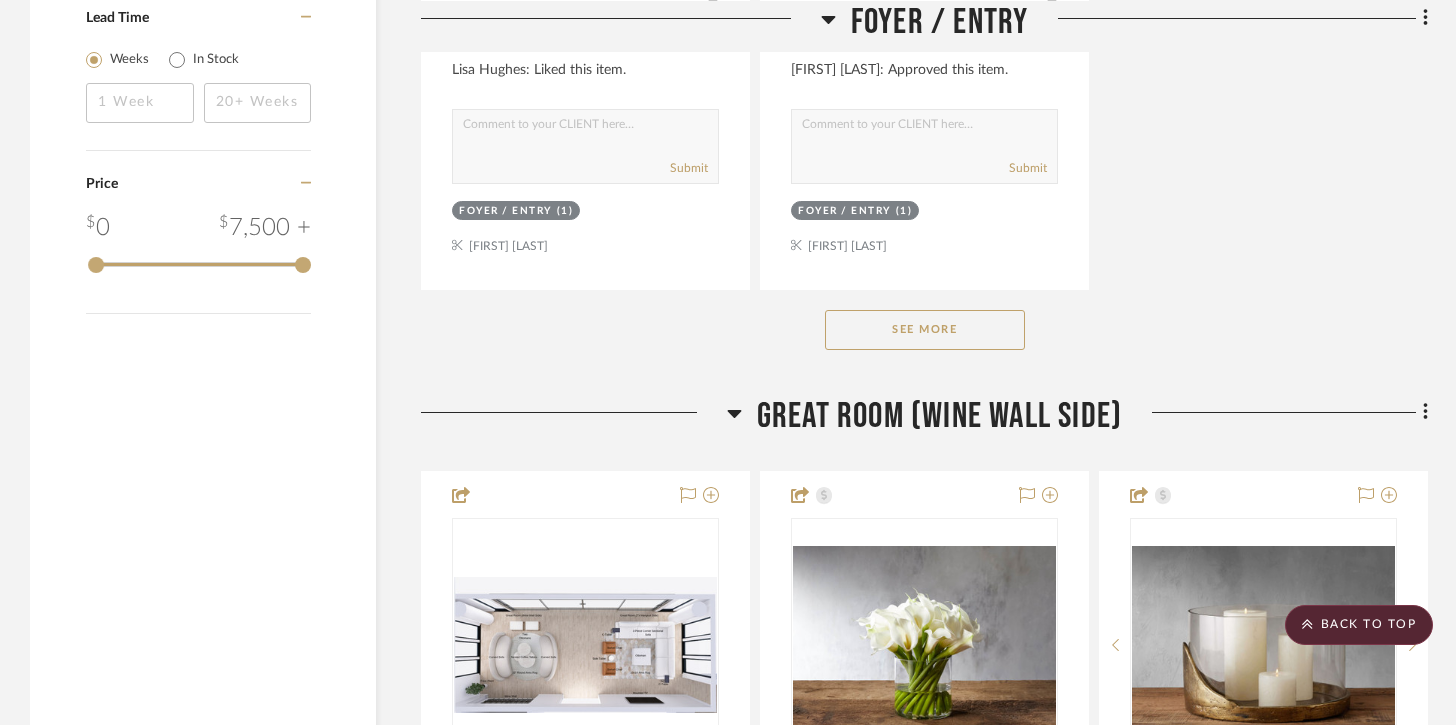 click on "See More" 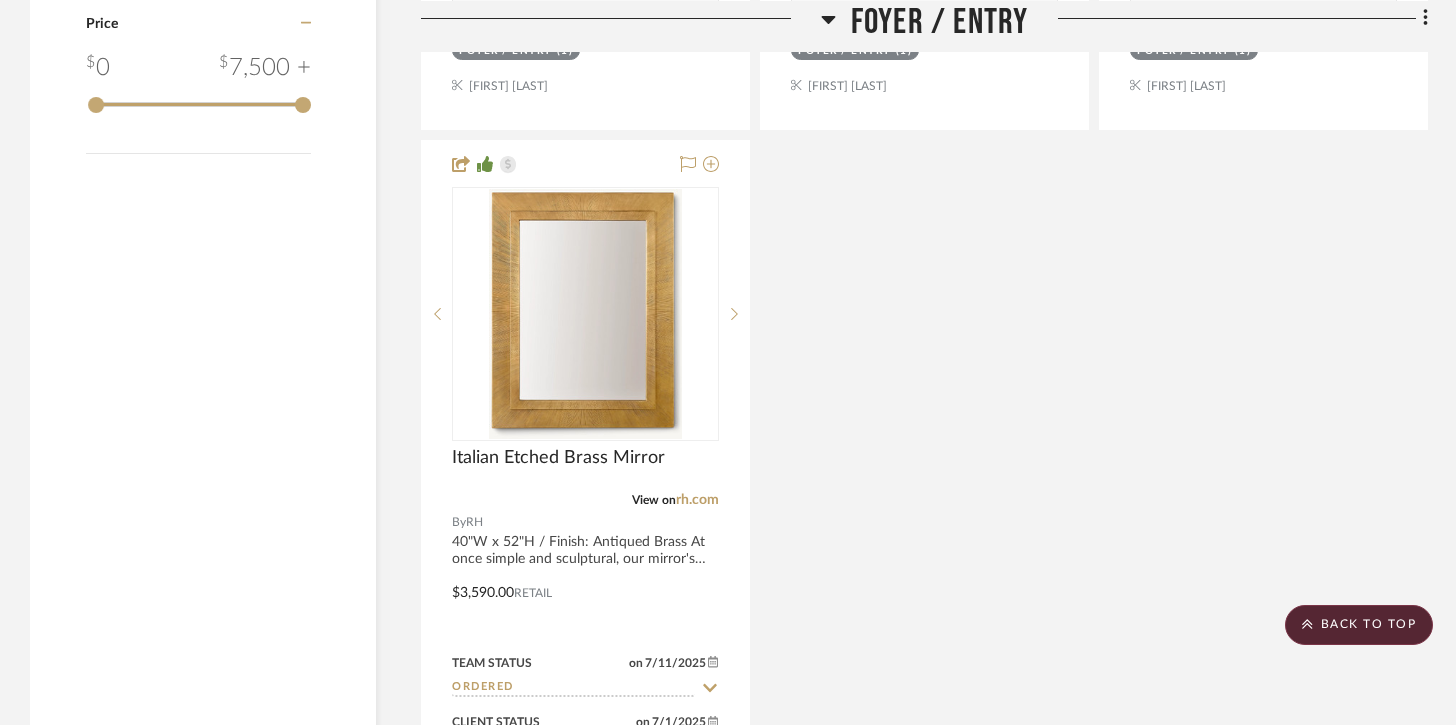 scroll, scrollTop: 3092, scrollLeft: 0, axis: vertical 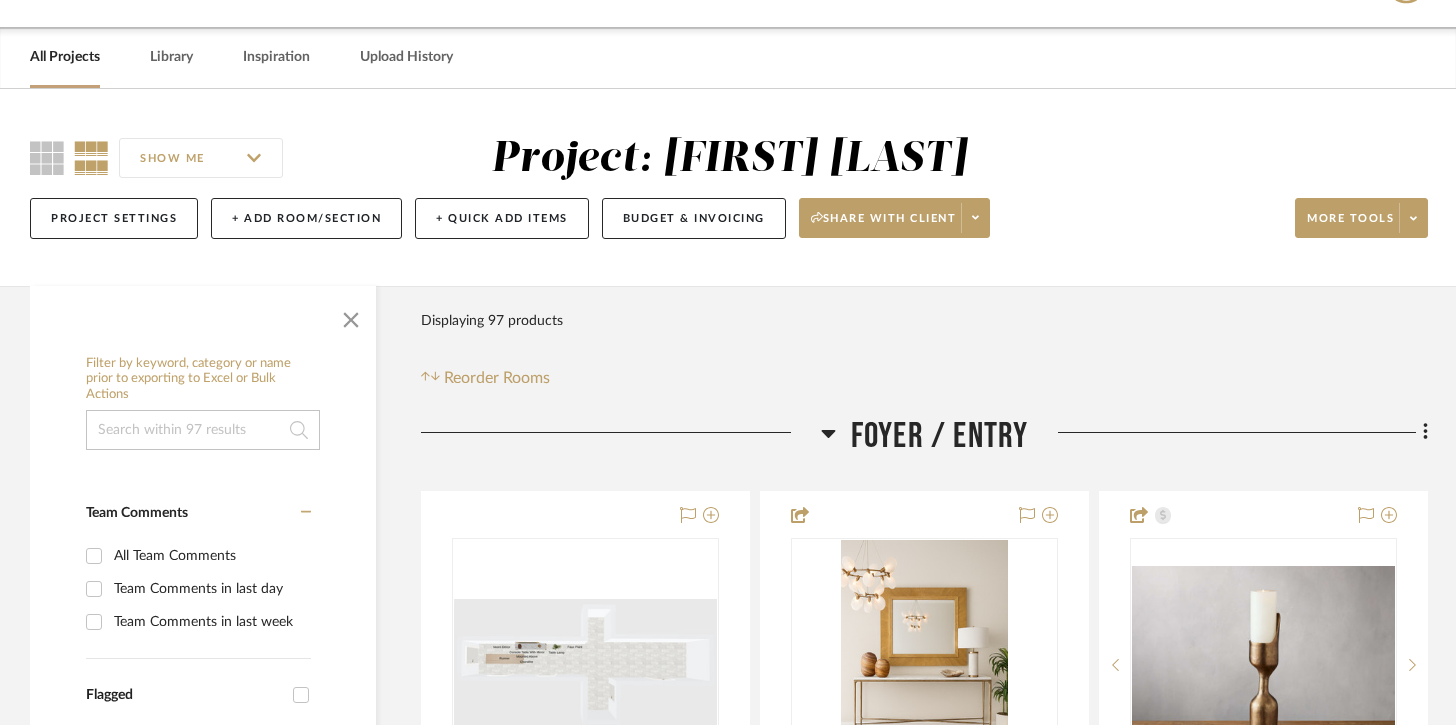 click on "SHOW ME" 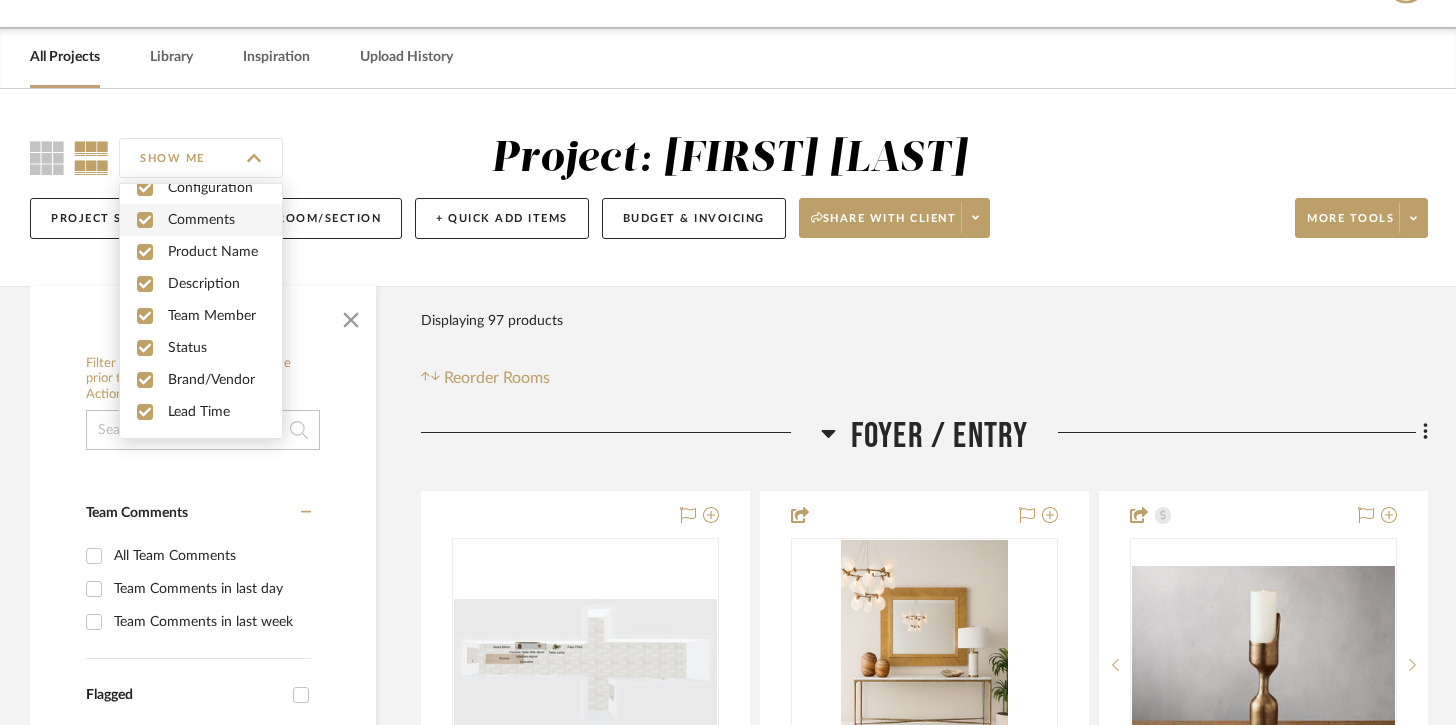scroll, scrollTop: 53, scrollLeft: 0, axis: vertical 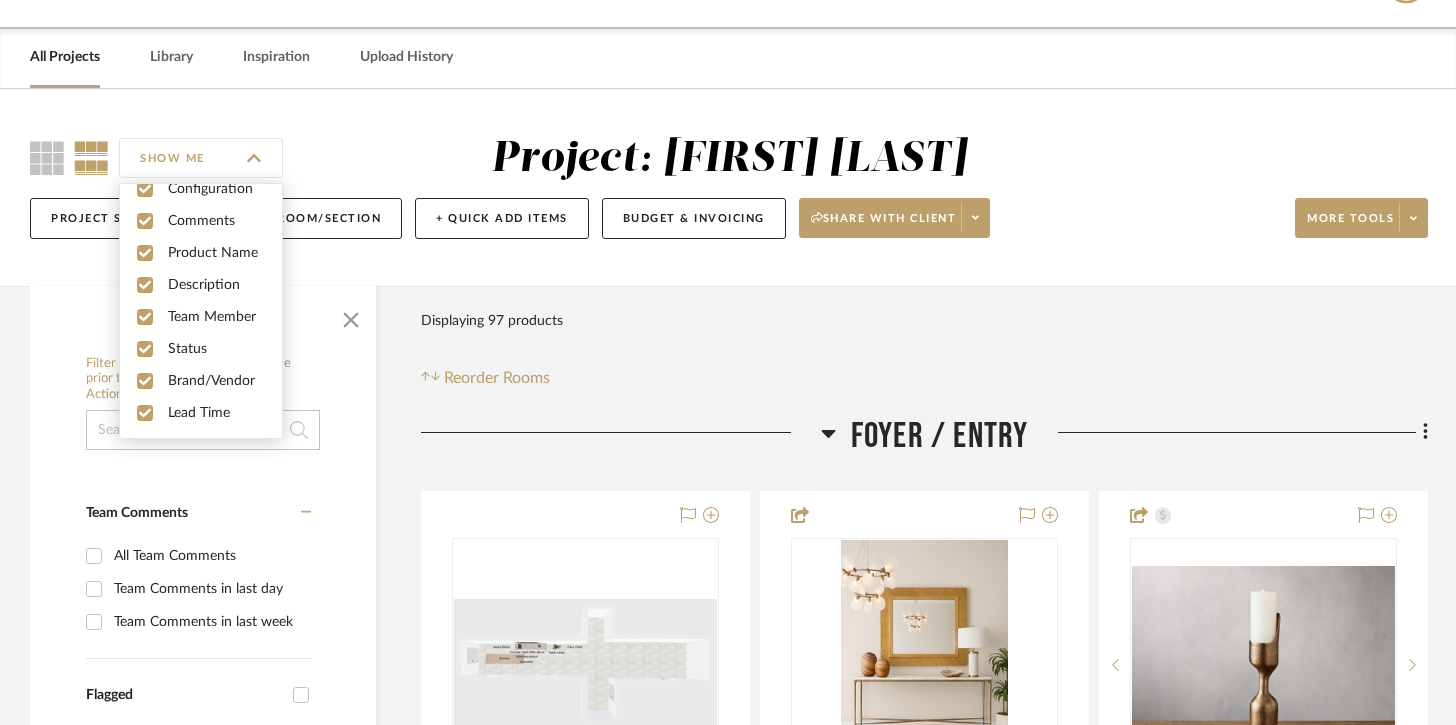 click on "SHOW ME" 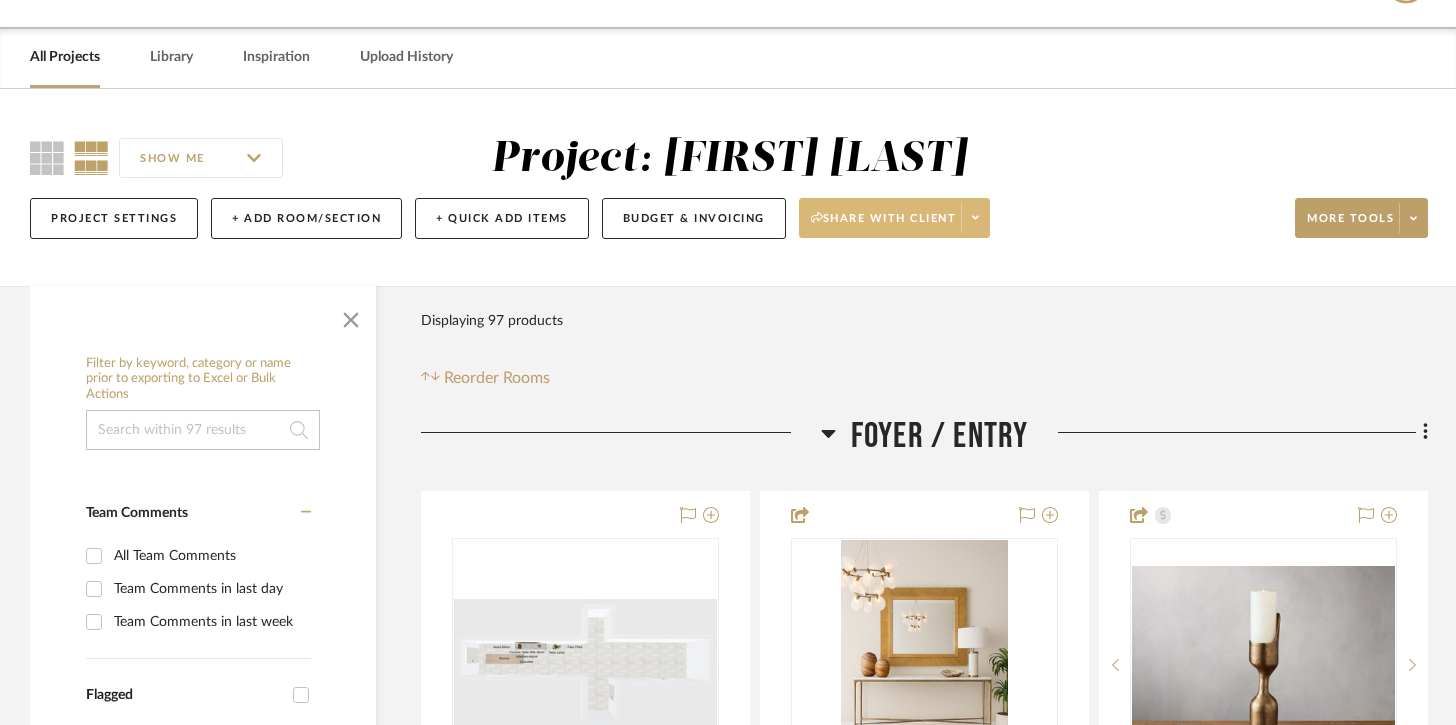 click 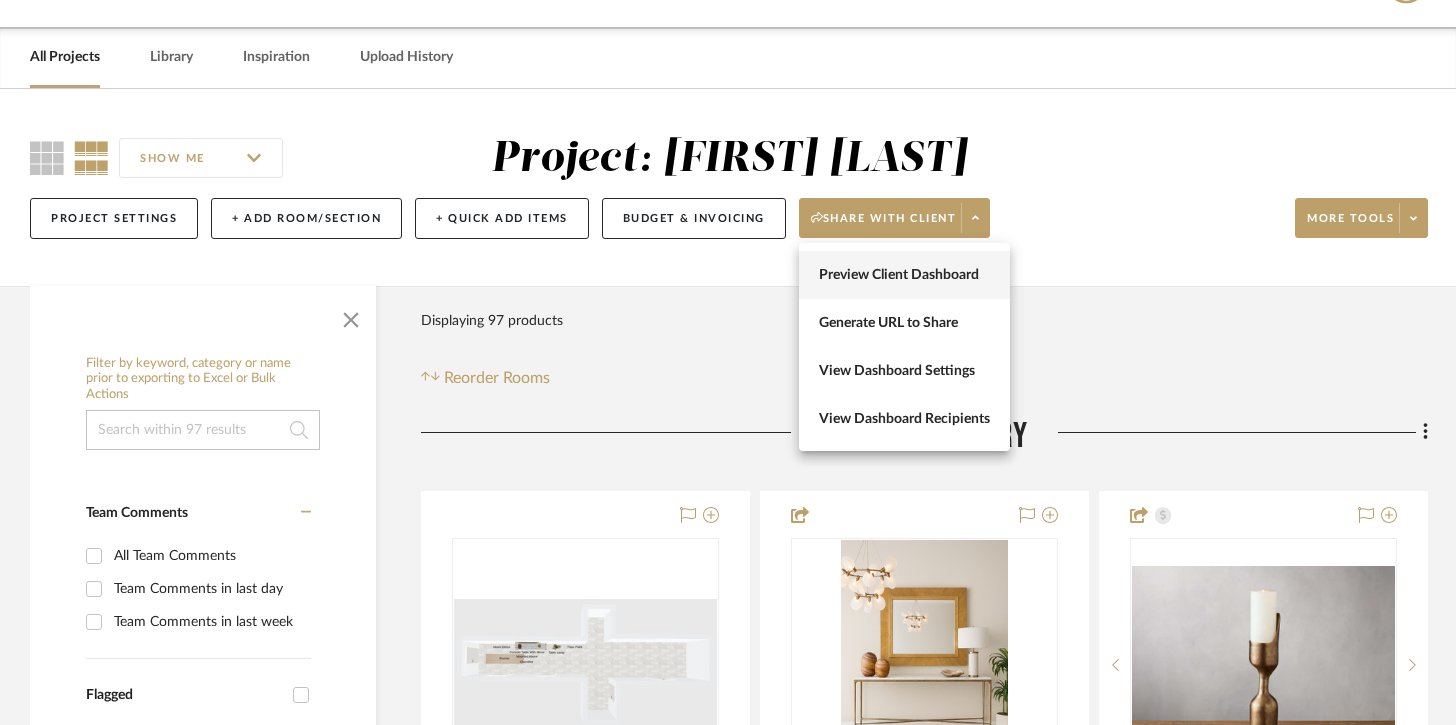 click on "Preview Client Dashboard" at bounding box center [904, 275] 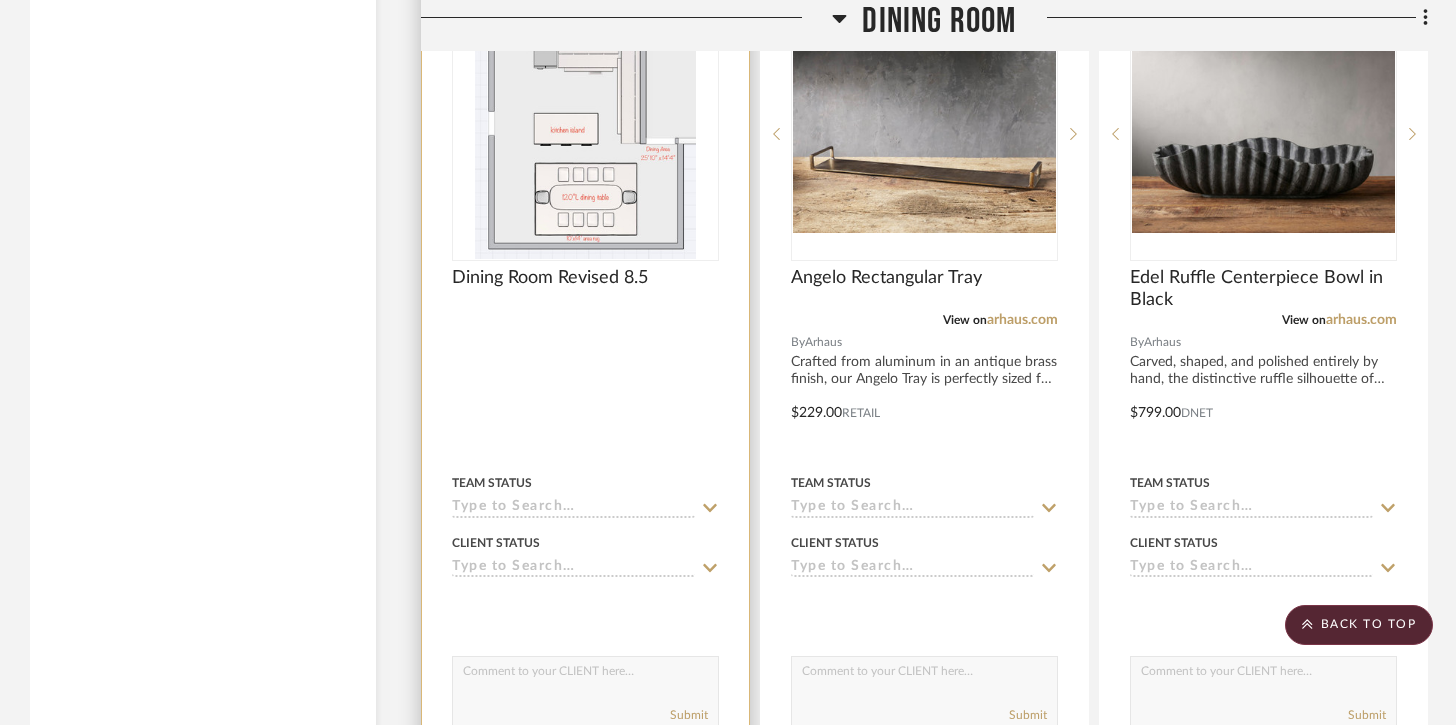 scroll, scrollTop: 13165, scrollLeft: 0, axis: vertical 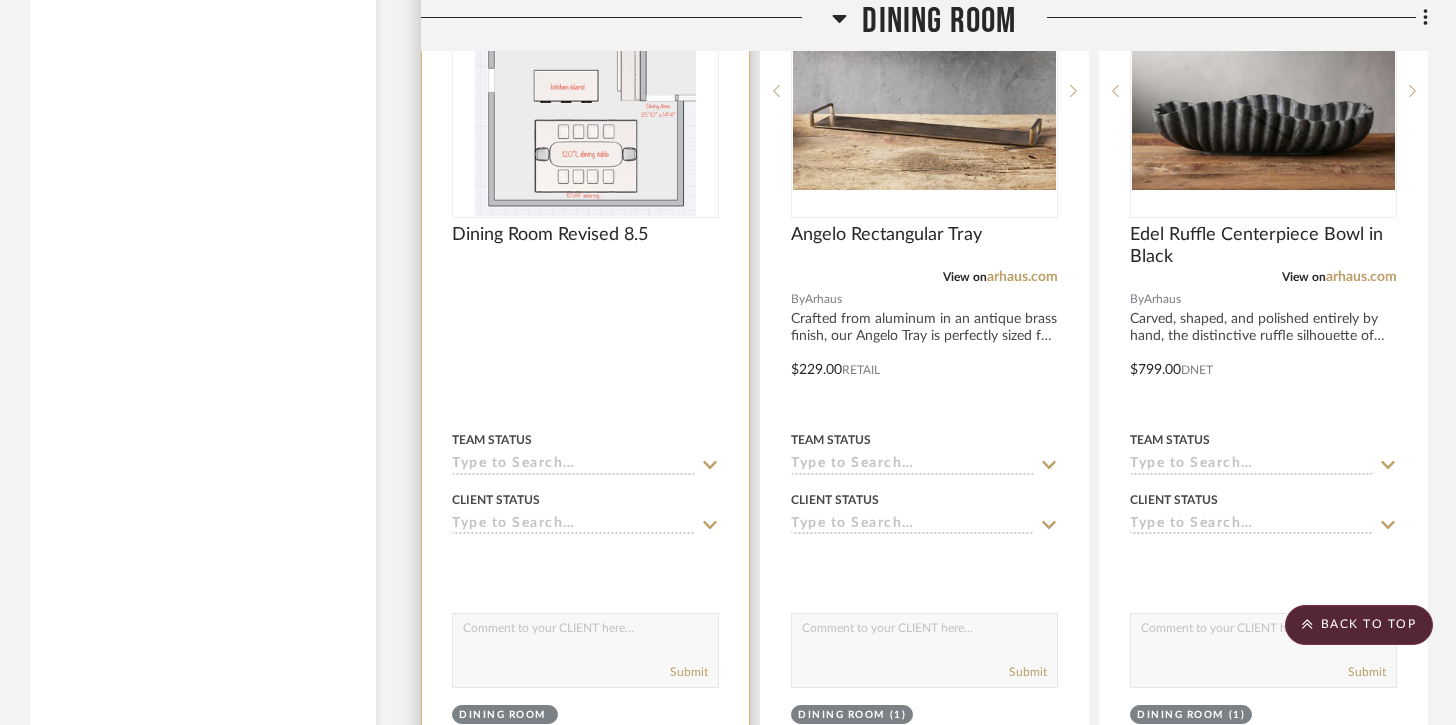 click at bounding box center [585, 355] 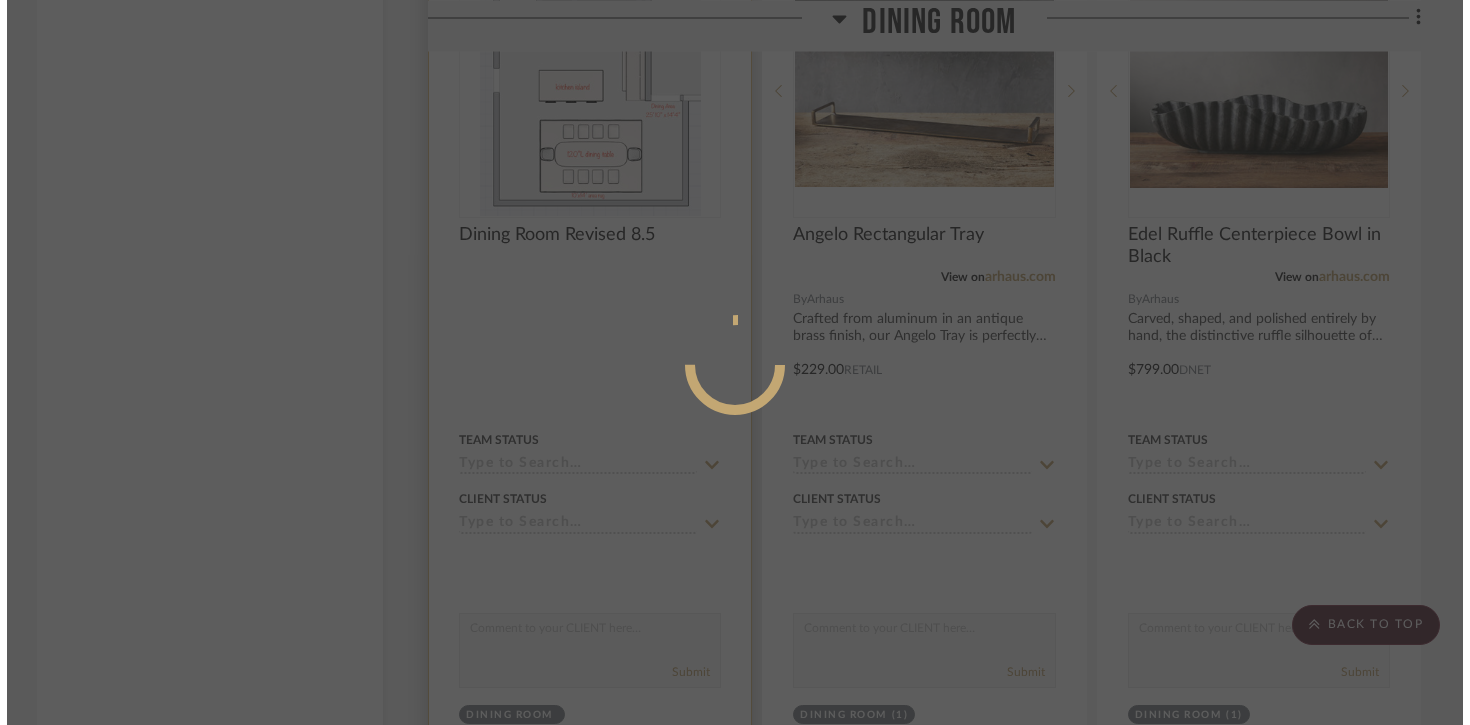 scroll, scrollTop: 0, scrollLeft: 0, axis: both 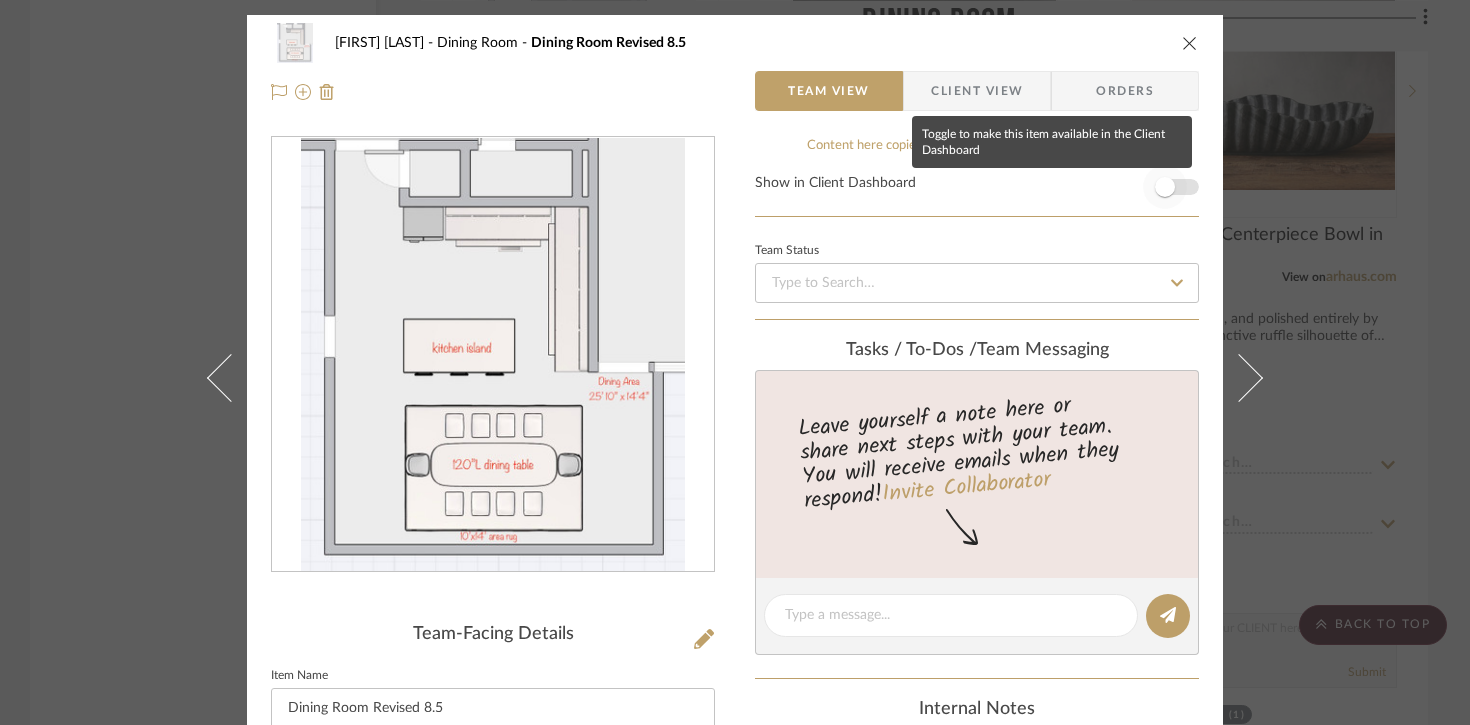 click at bounding box center (1165, 187) 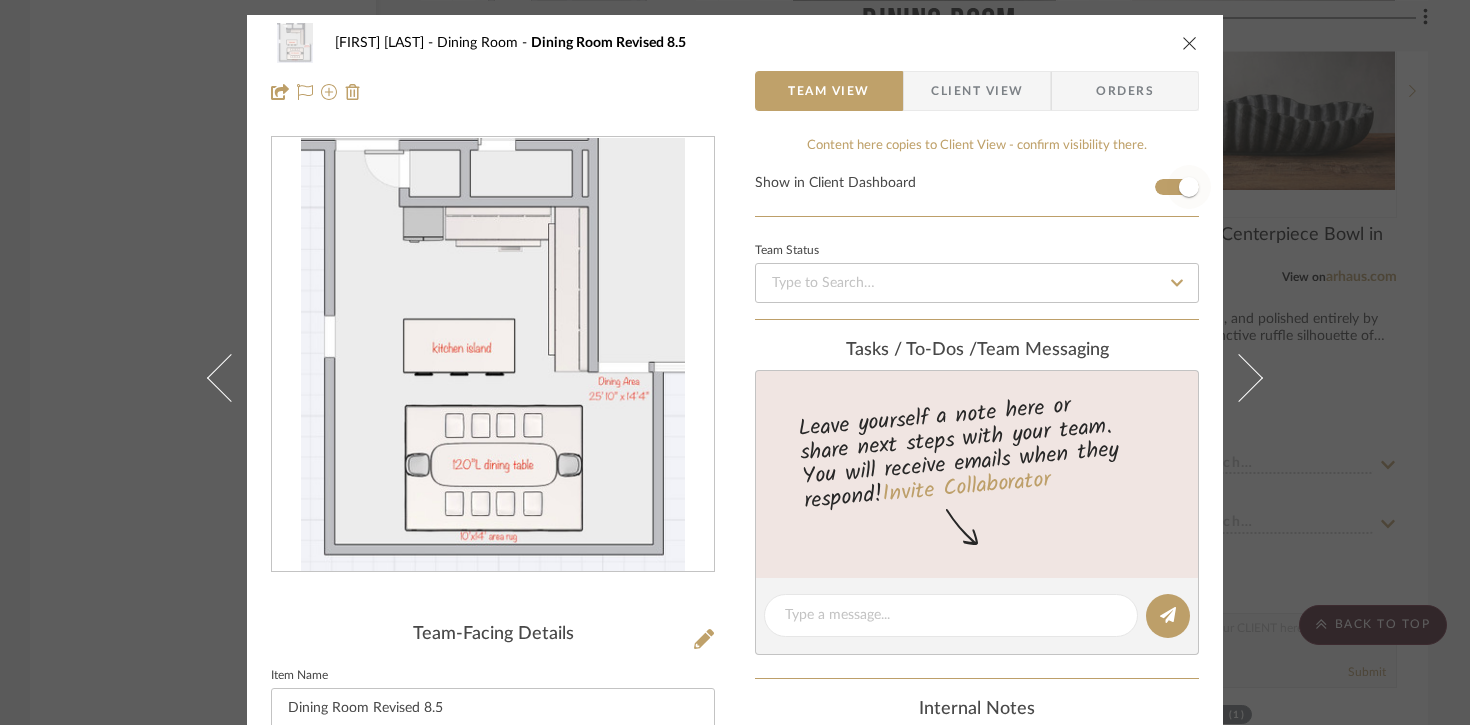 type 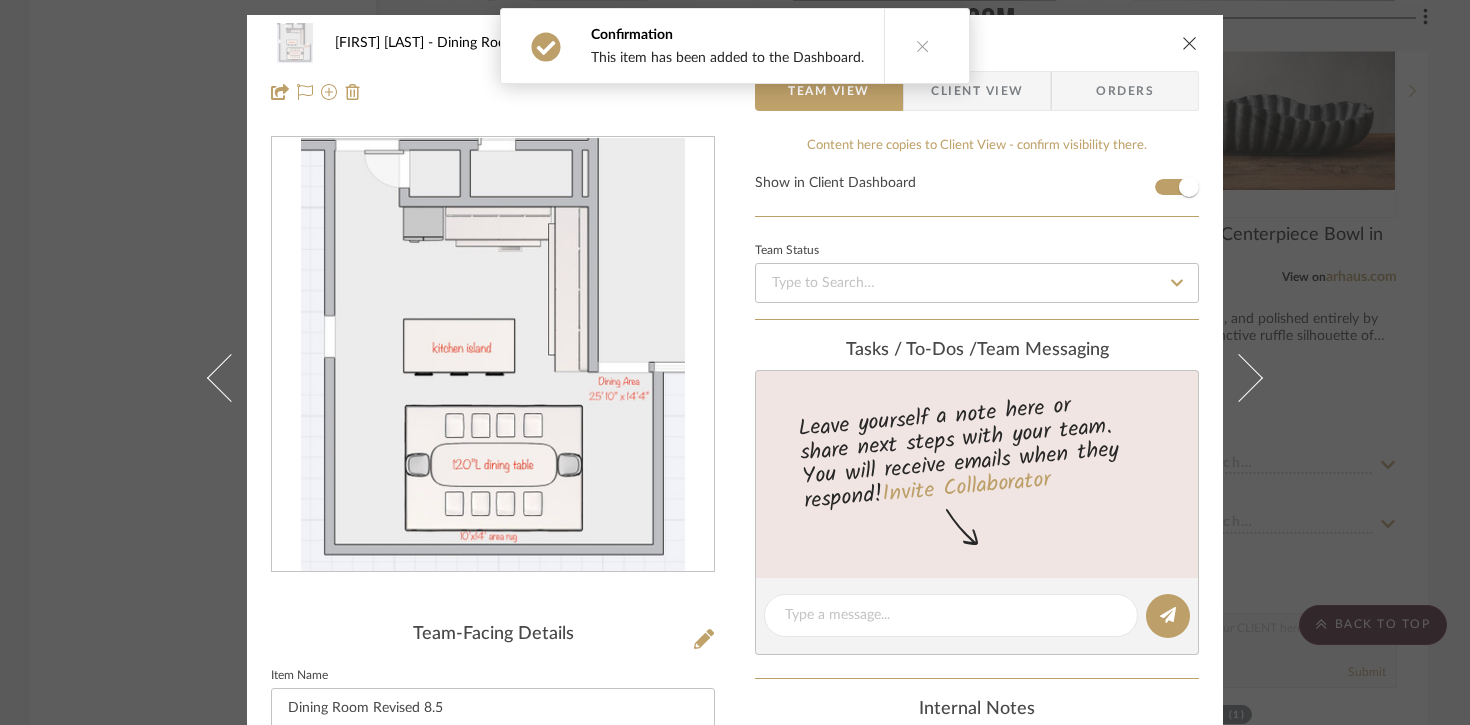 click at bounding box center (923, 46) 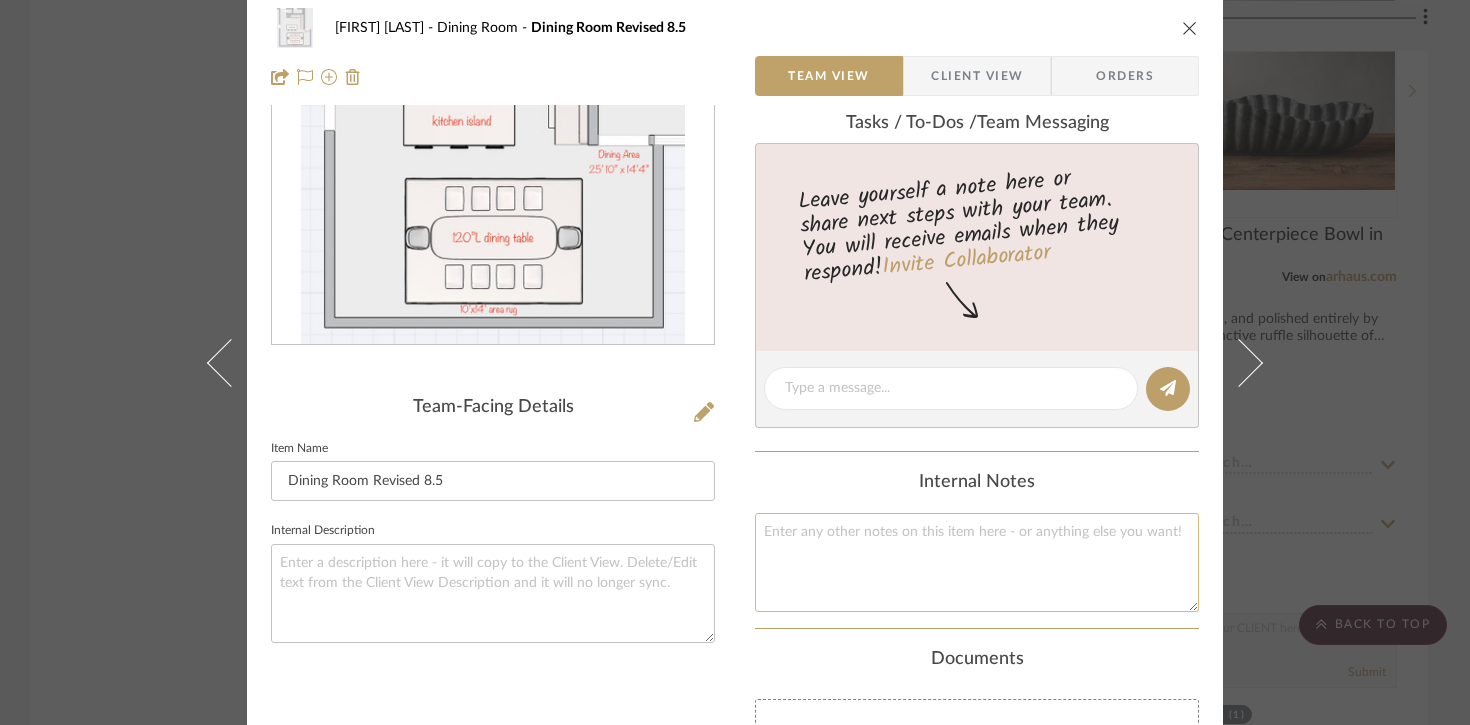 scroll, scrollTop: 0, scrollLeft: 0, axis: both 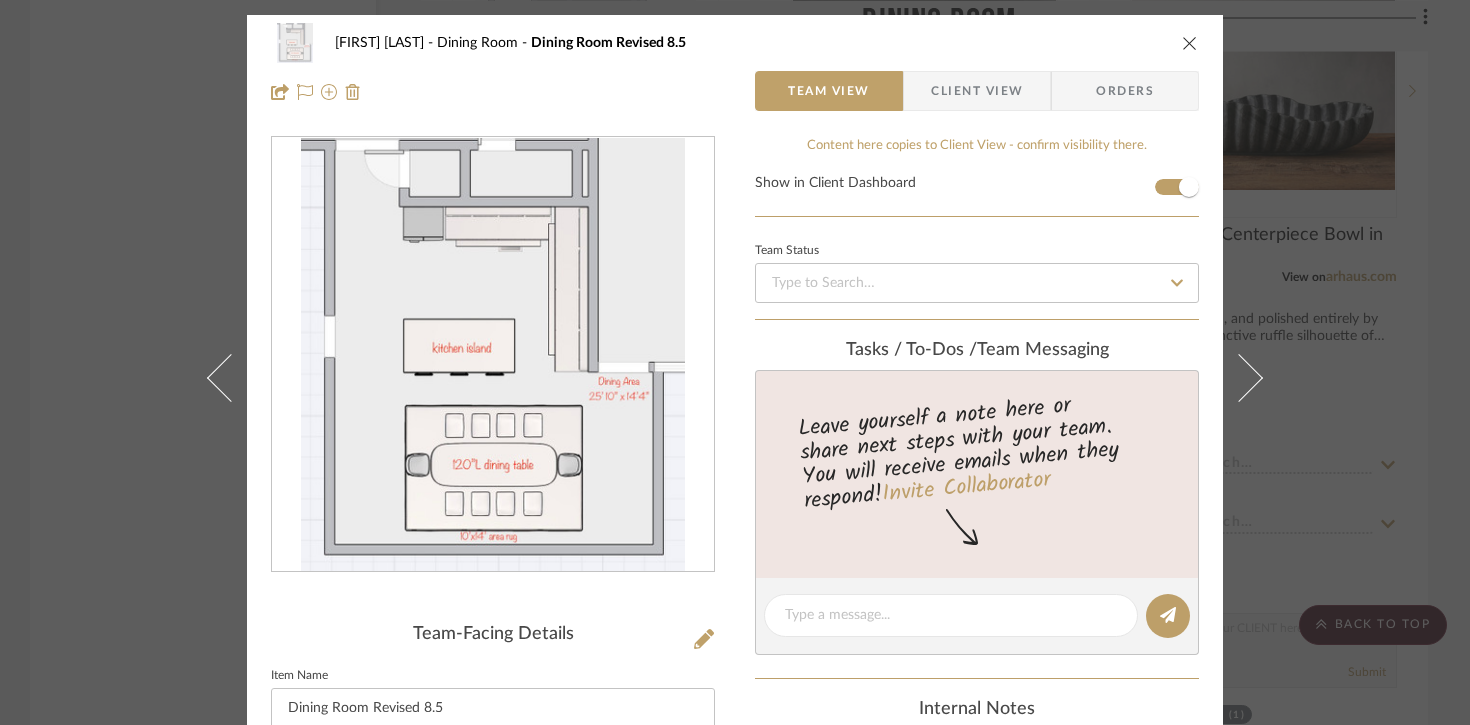 click at bounding box center (1190, 43) 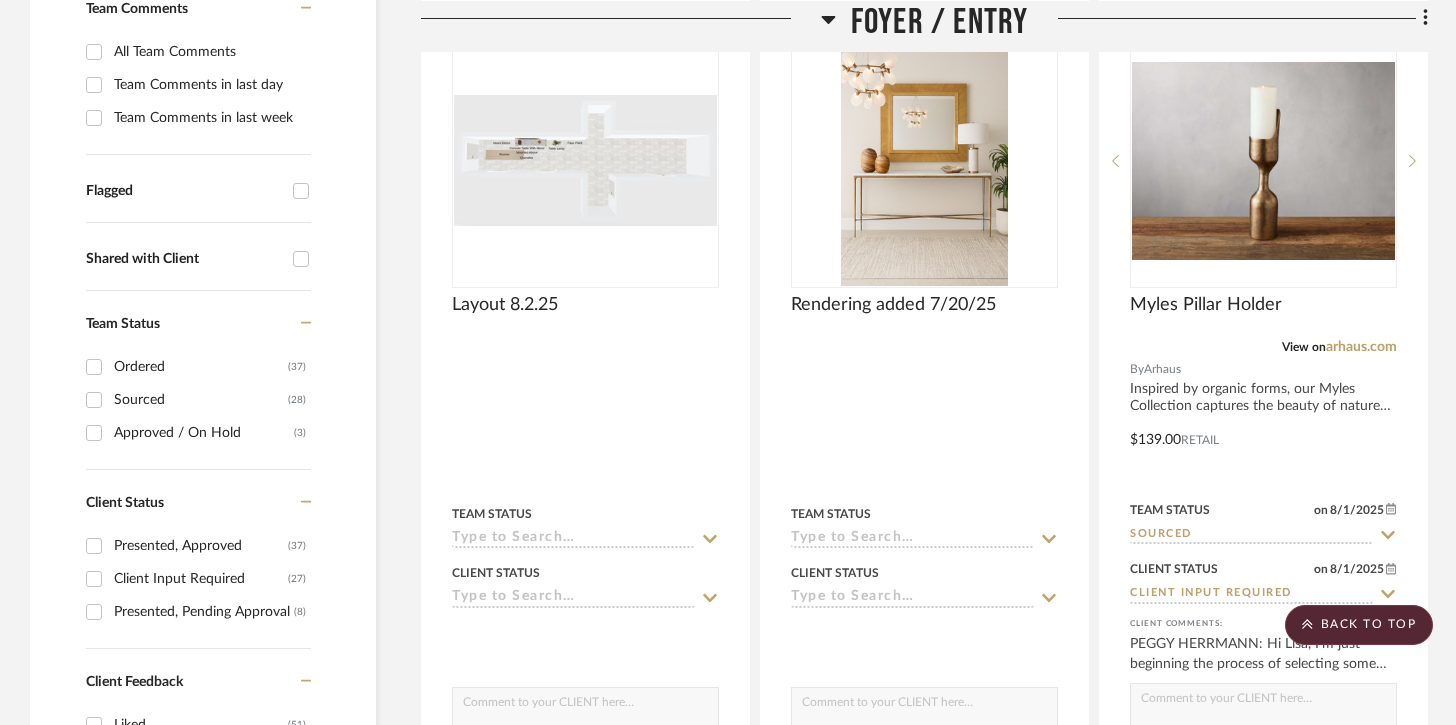 scroll, scrollTop: 0, scrollLeft: 0, axis: both 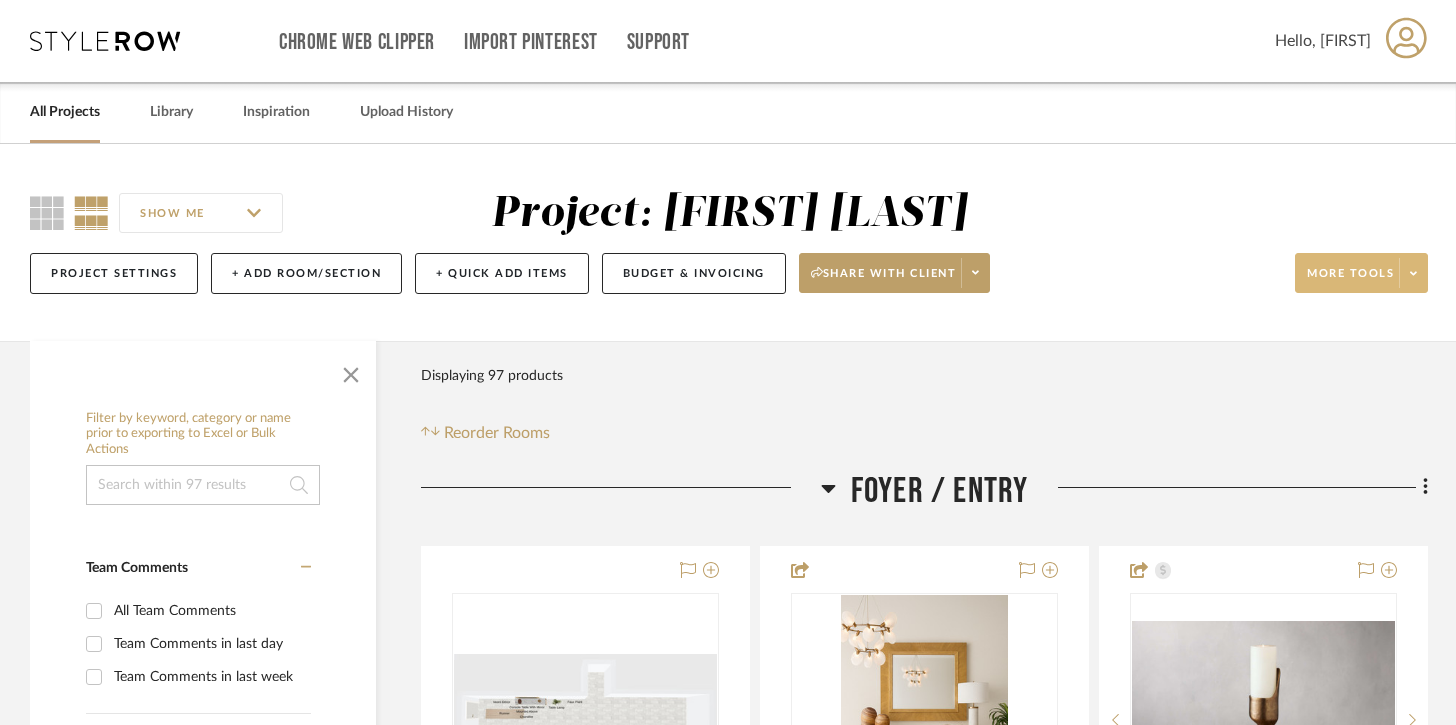 click on "More tools" 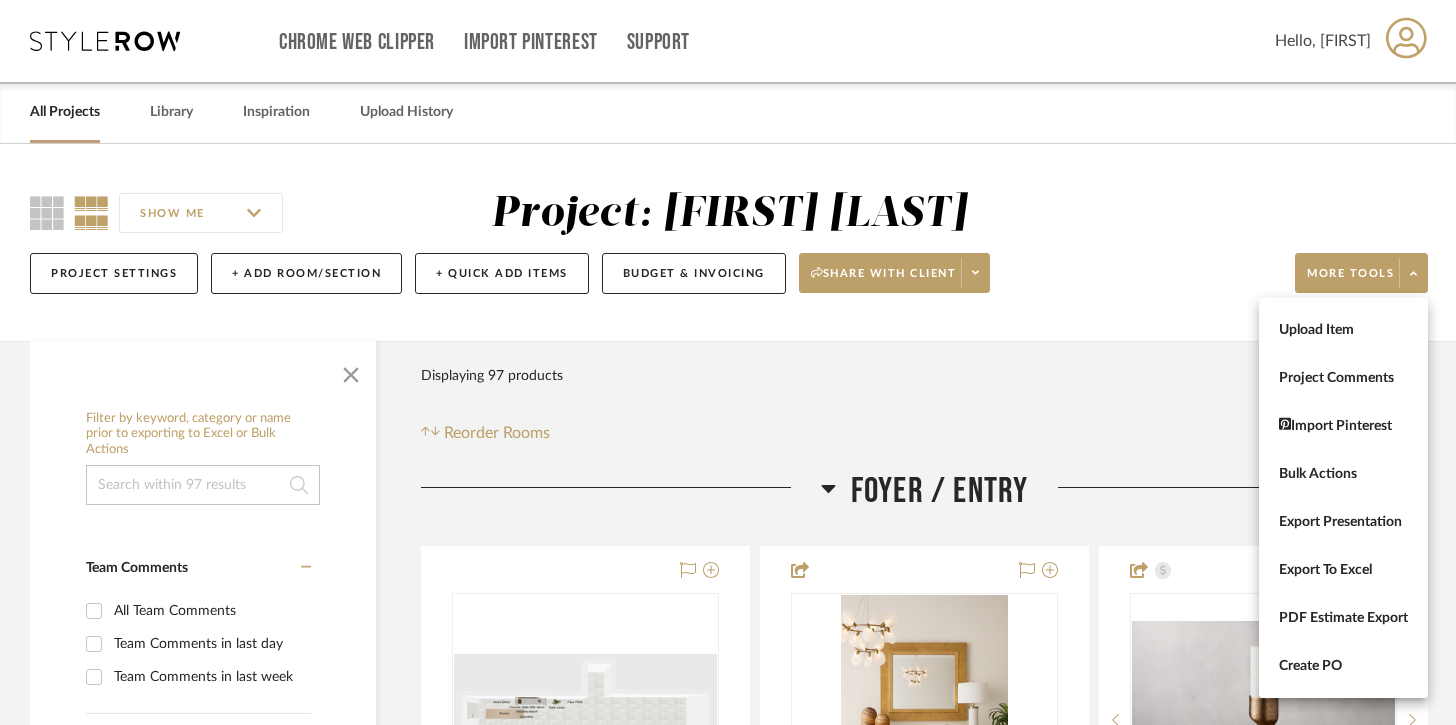 click at bounding box center (728, 362) 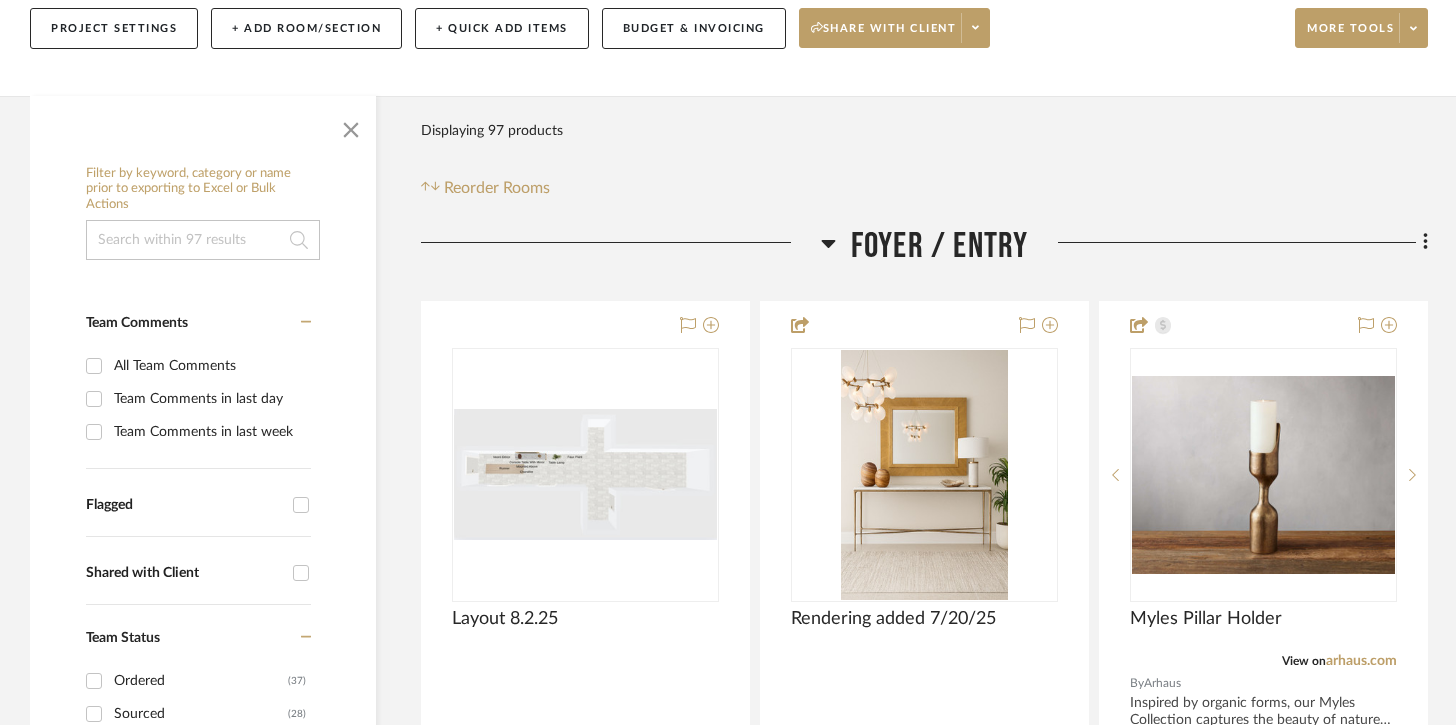 scroll, scrollTop: 295, scrollLeft: 0, axis: vertical 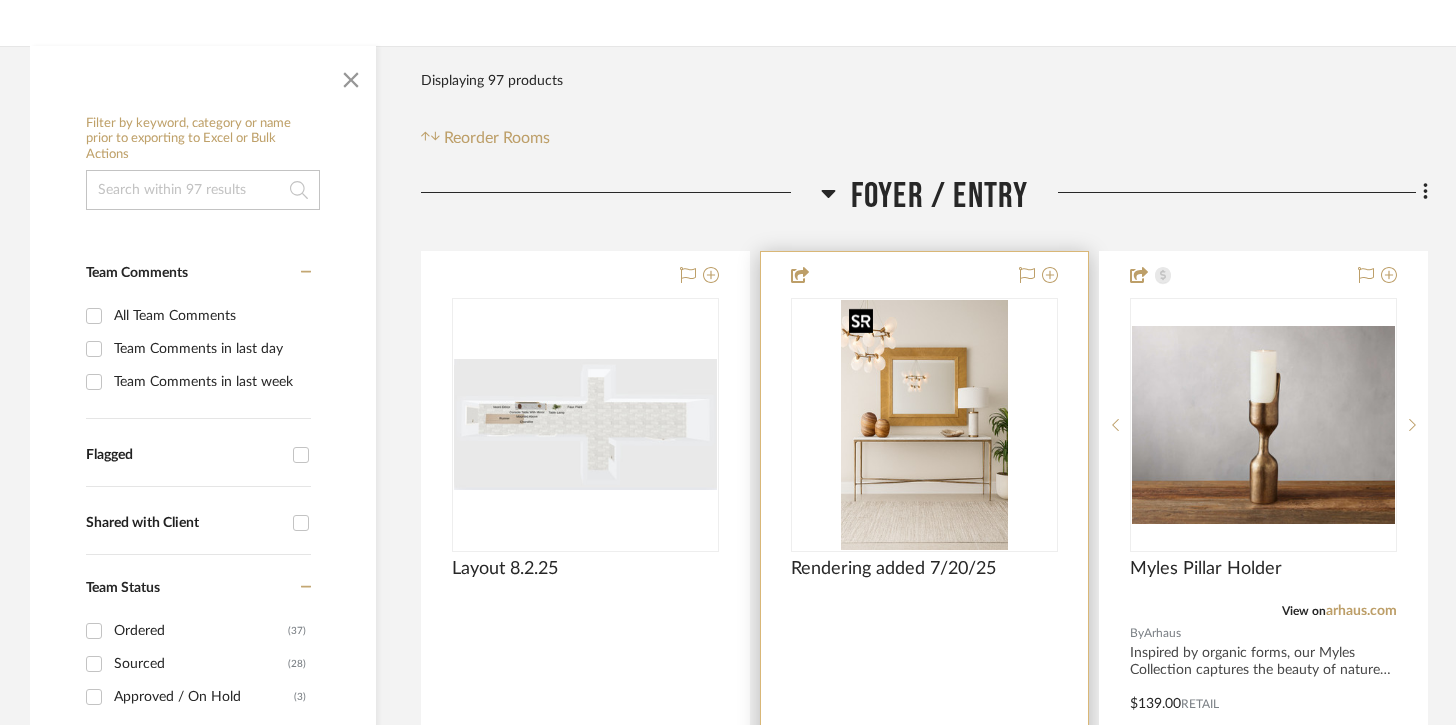click at bounding box center [924, 425] 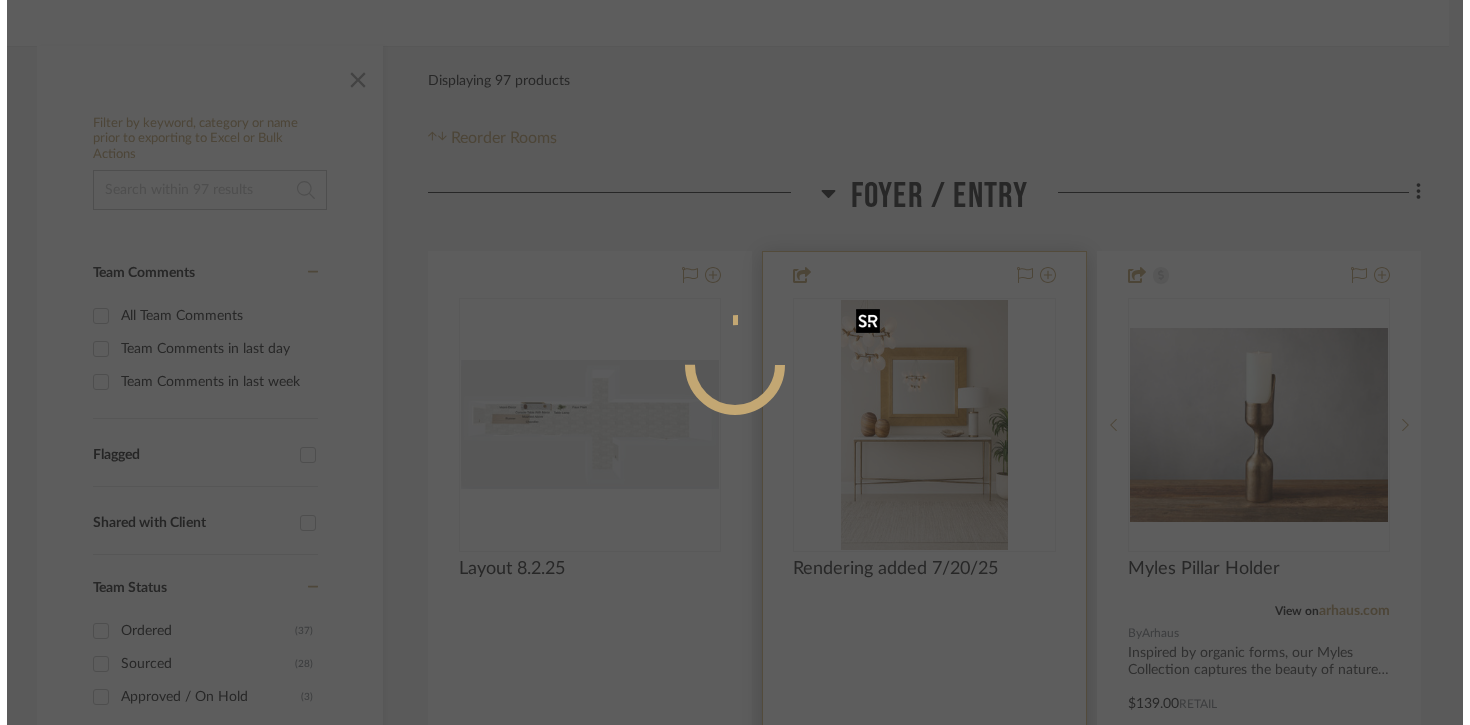 scroll, scrollTop: 0, scrollLeft: 0, axis: both 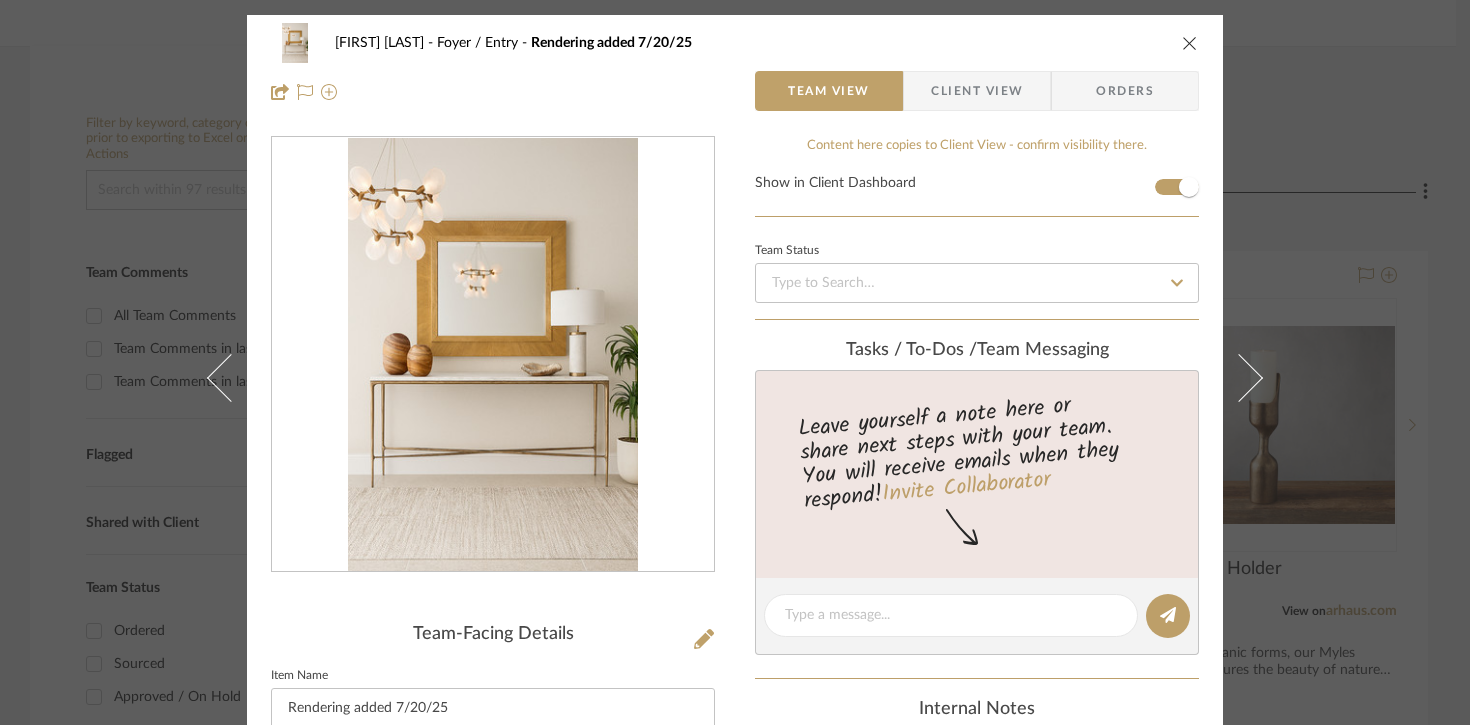 click on "[FIRST] [LAST] Foyer / Entry Rendering added [DATE]" at bounding box center (735, 43) 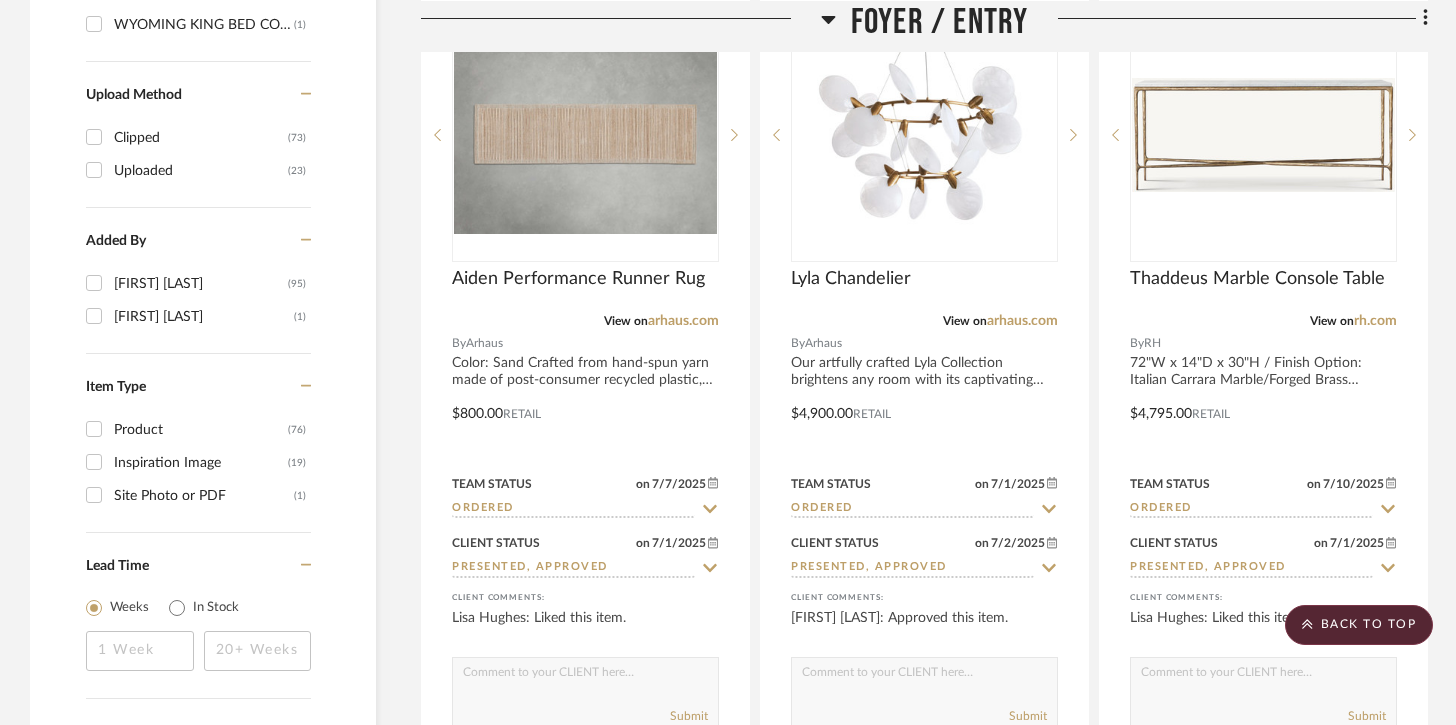 scroll, scrollTop: 2332, scrollLeft: 0, axis: vertical 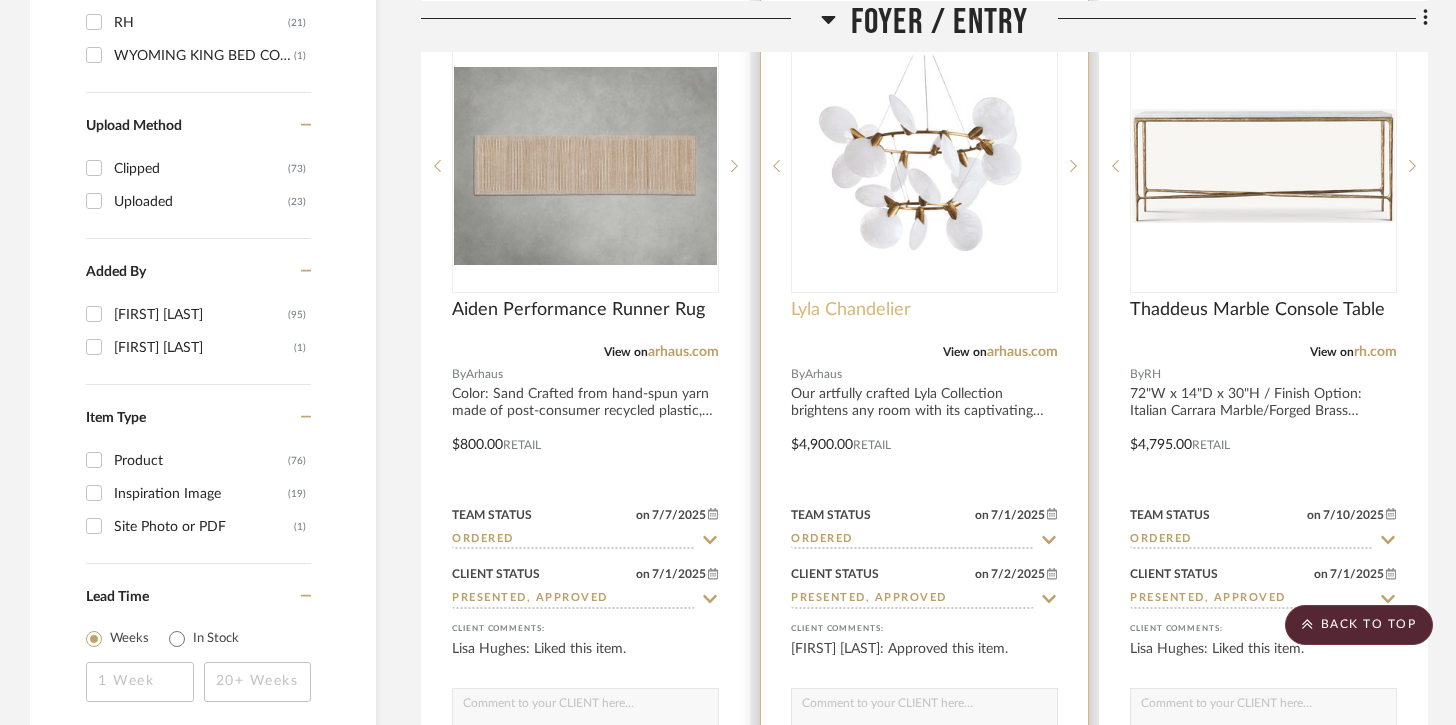 click on "Lyla Chandelier" at bounding box center (851, 310) 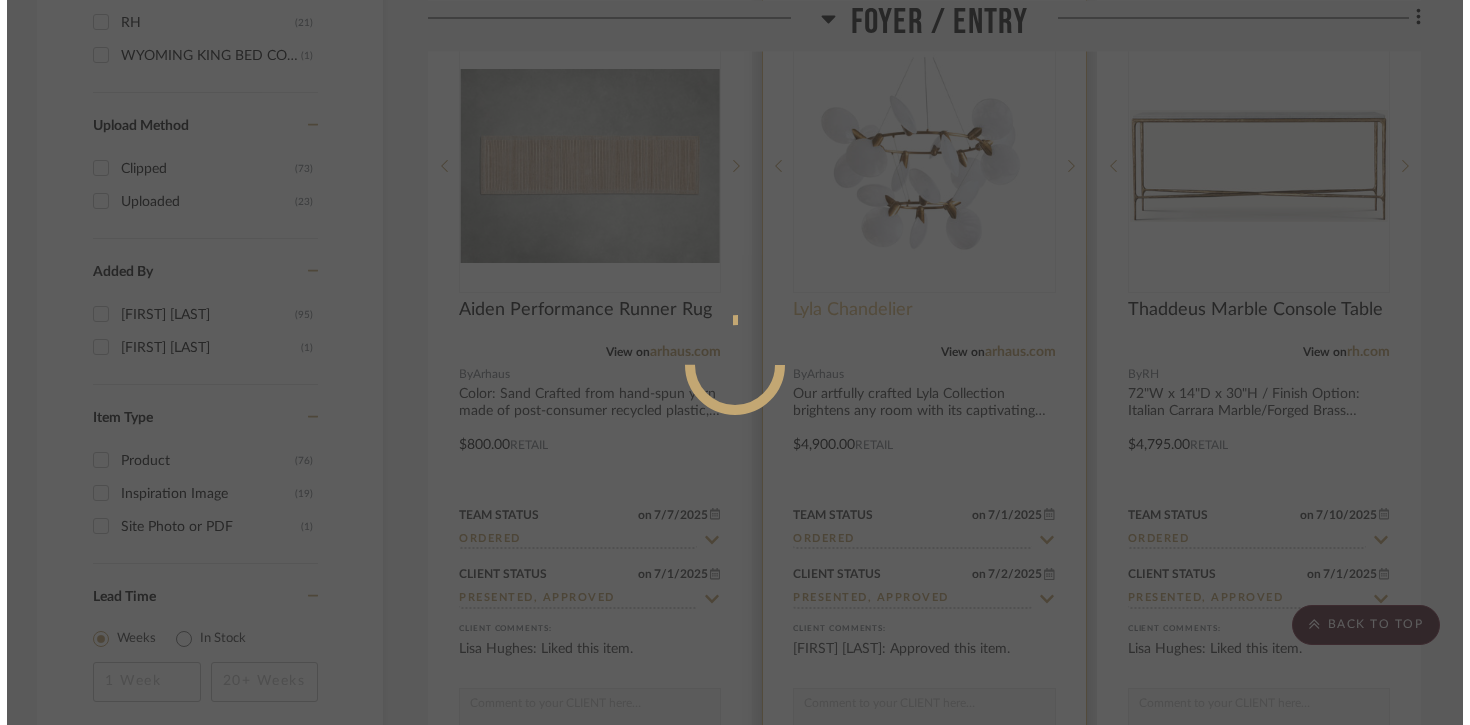 scroll, scrollTop: 0, scrollLeft: 0, axis: both 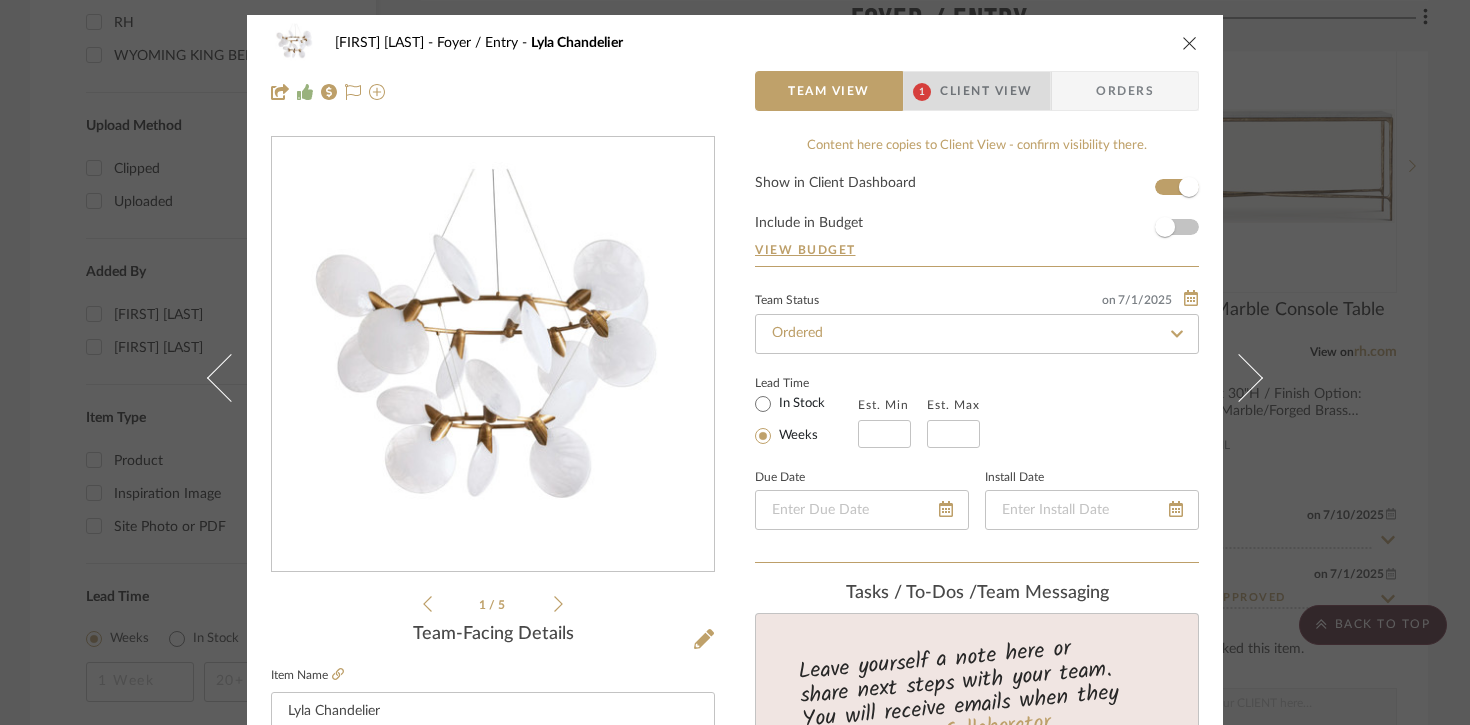 click on "Client View" at bounding box center [986, 91] 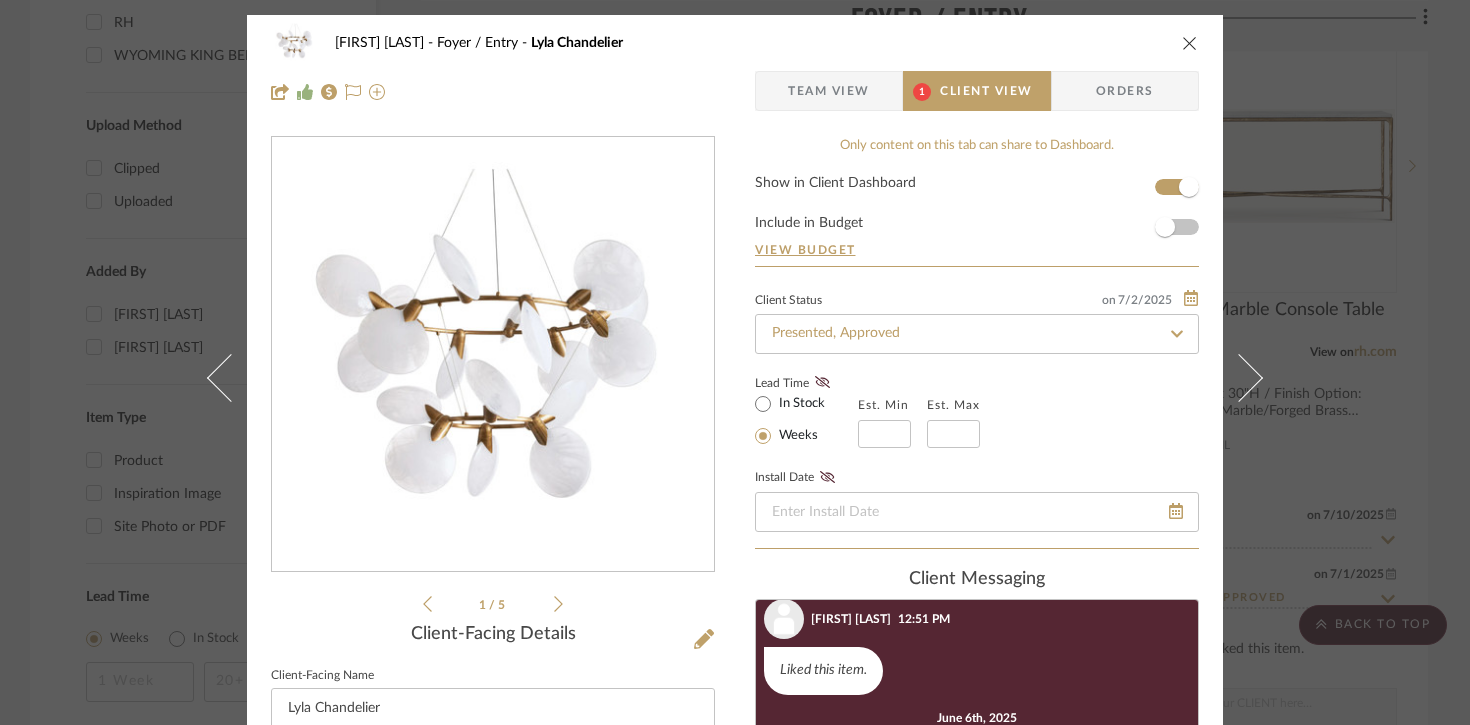 scroll, scrollTop: 77, scrollLeft: 0, axis: vertical 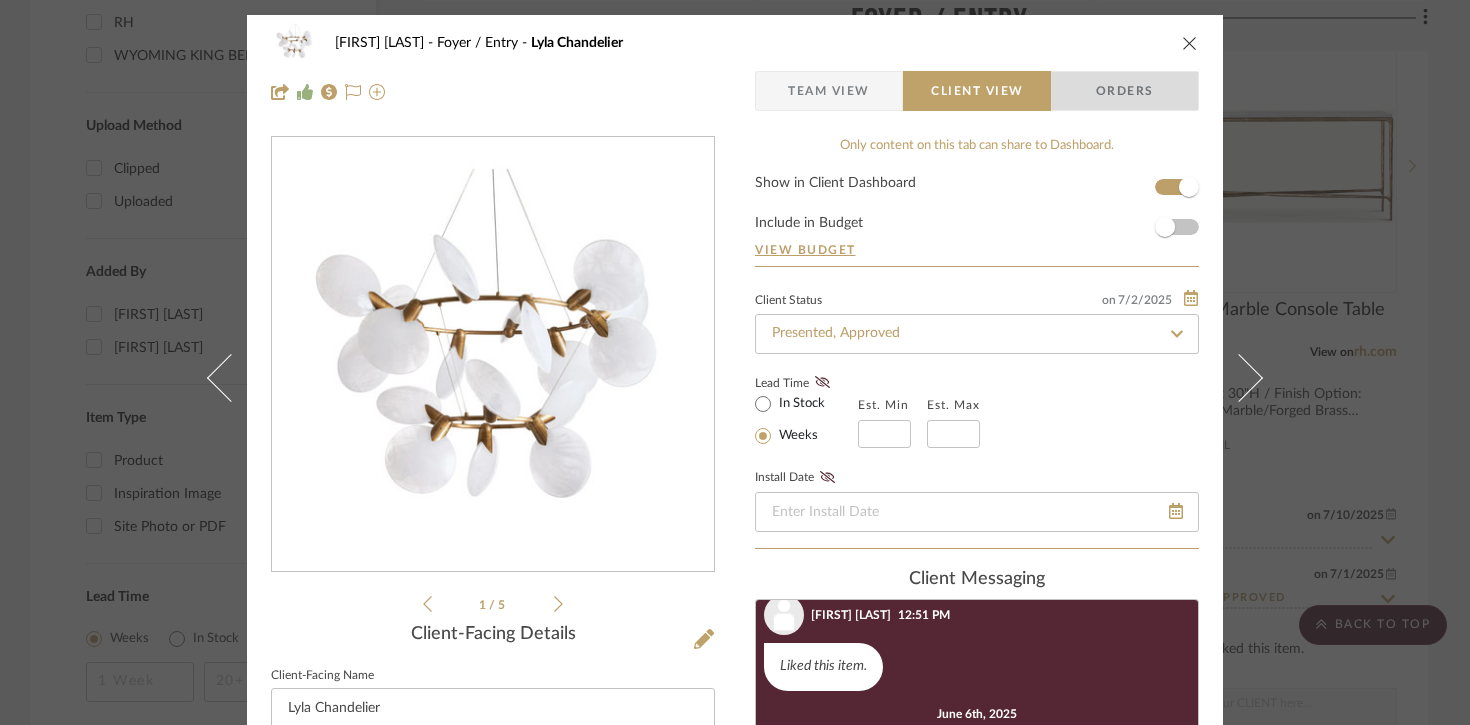 click on "Orders" at bounding box center [1125, 91] 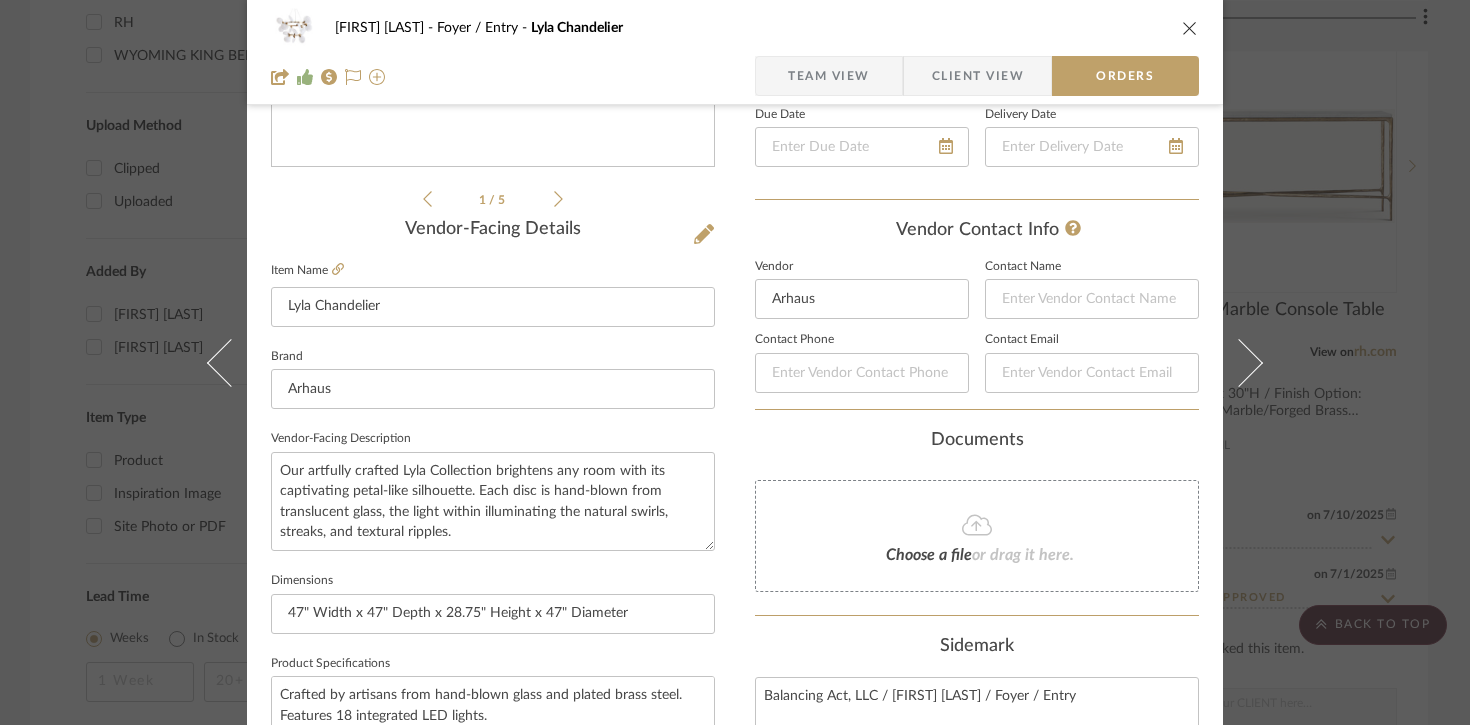 scroll, scrollTop: 0, scrollLeft: 0, axis: both 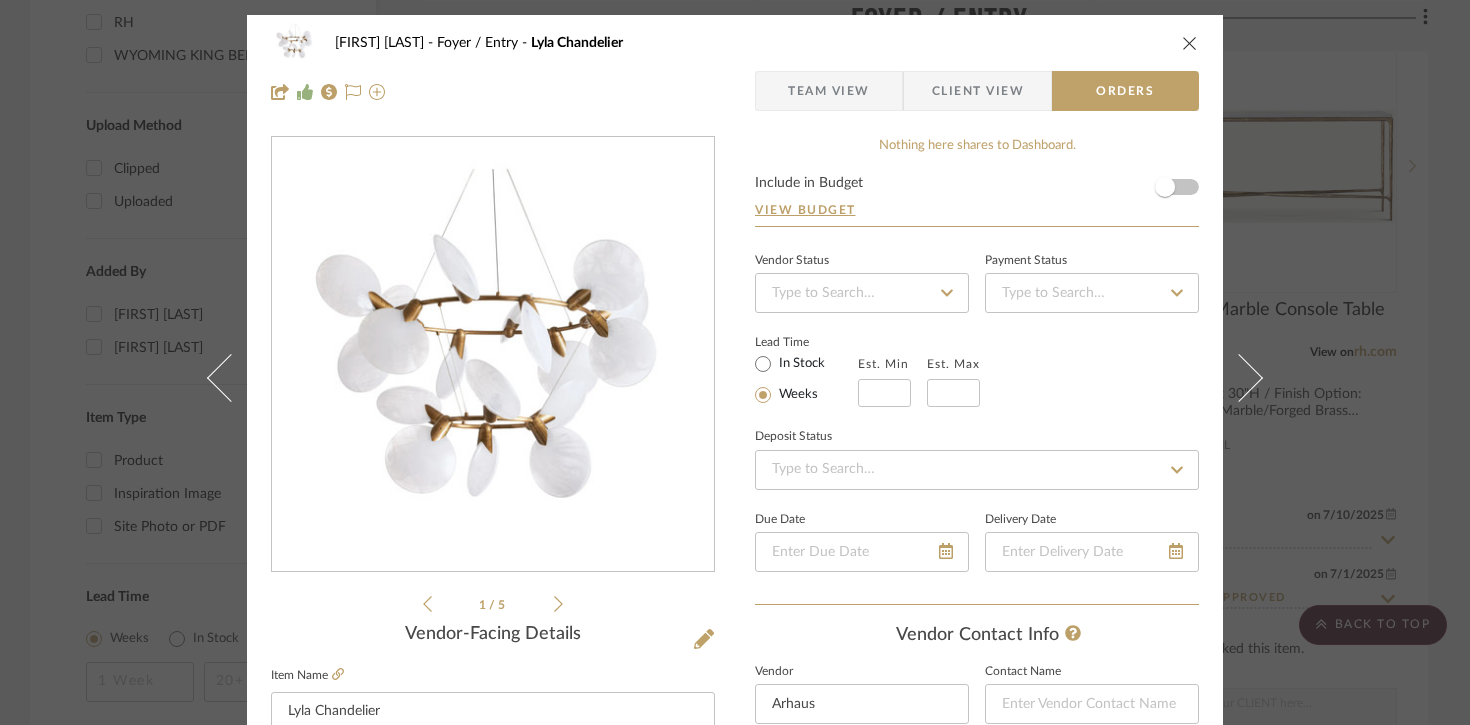 click at bounding box center (1190, 43) 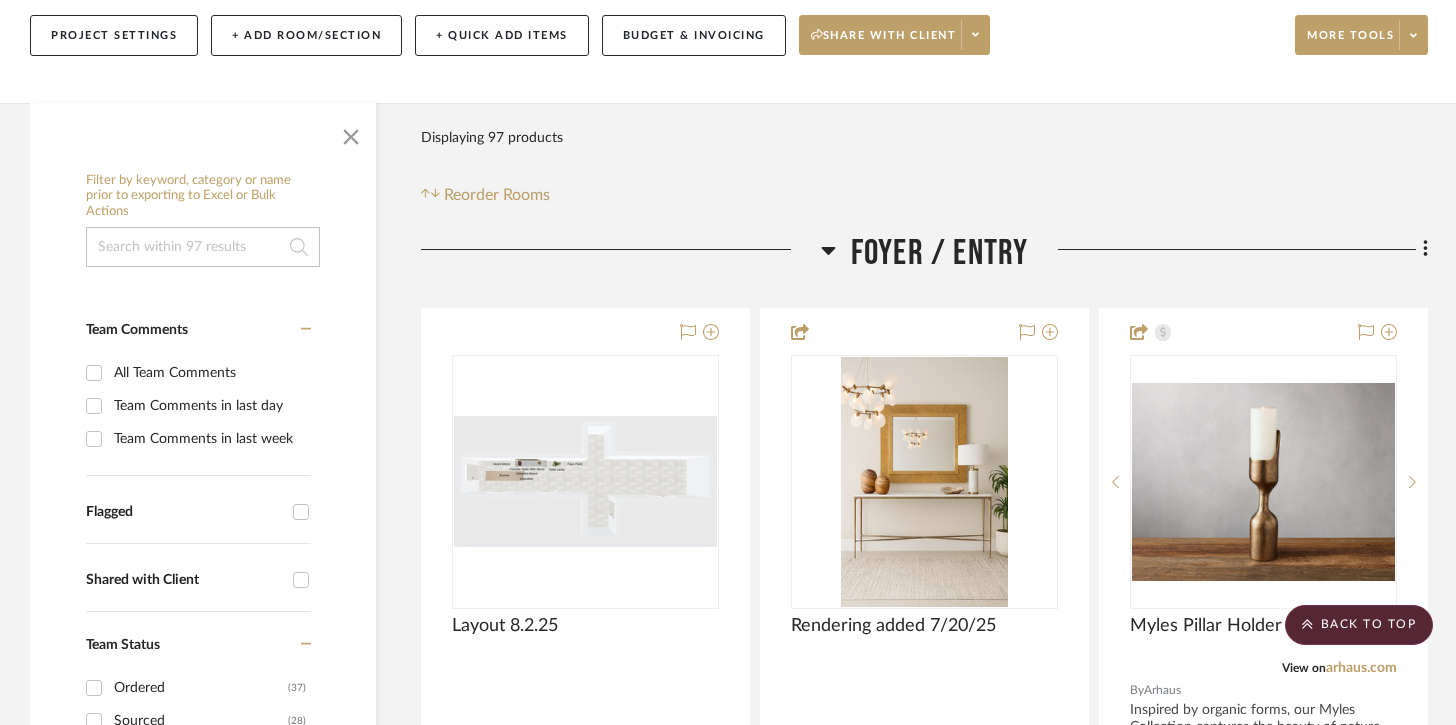 scroll, scrollTop: 0, scrollLeft: 0, axis: both 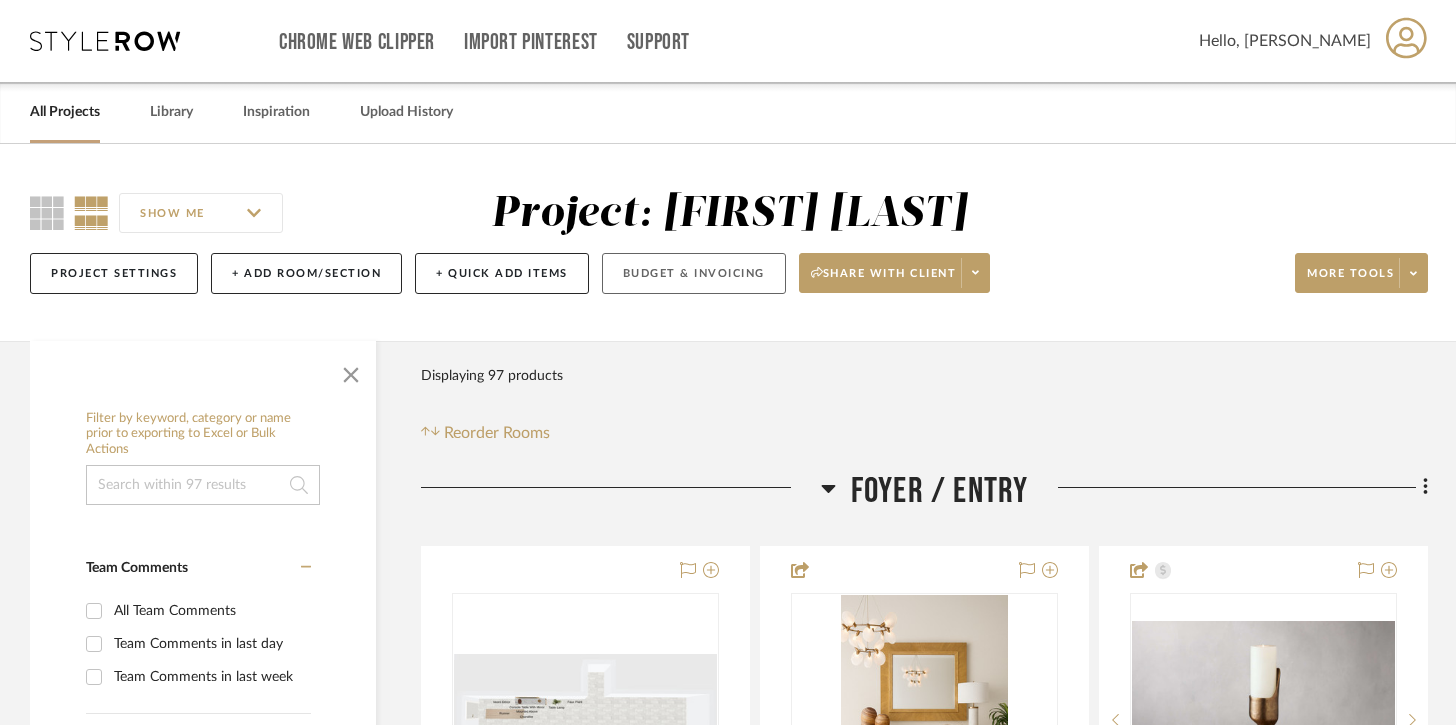 click on "Budget & Invoicing" 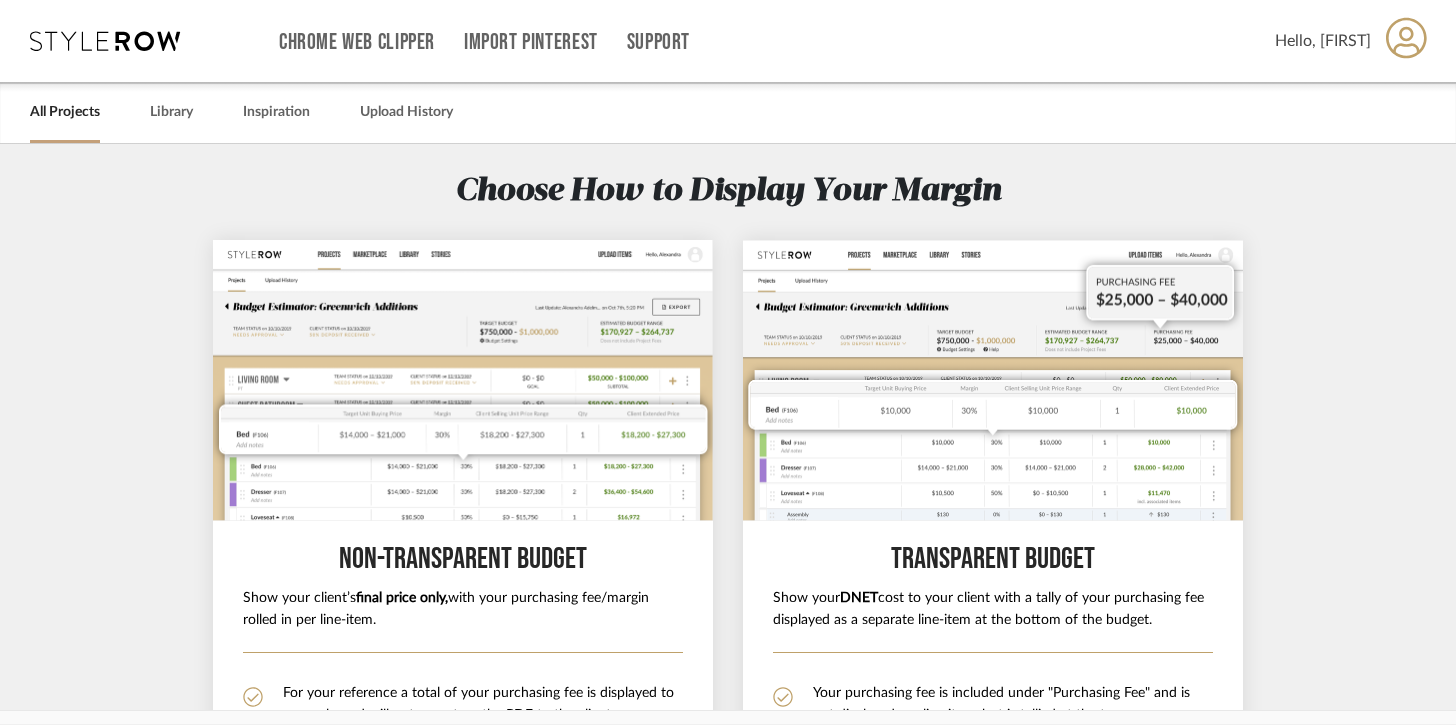 click on "All Projects   Library   Inspiration   Upload History" at bounding box center (728, 112) 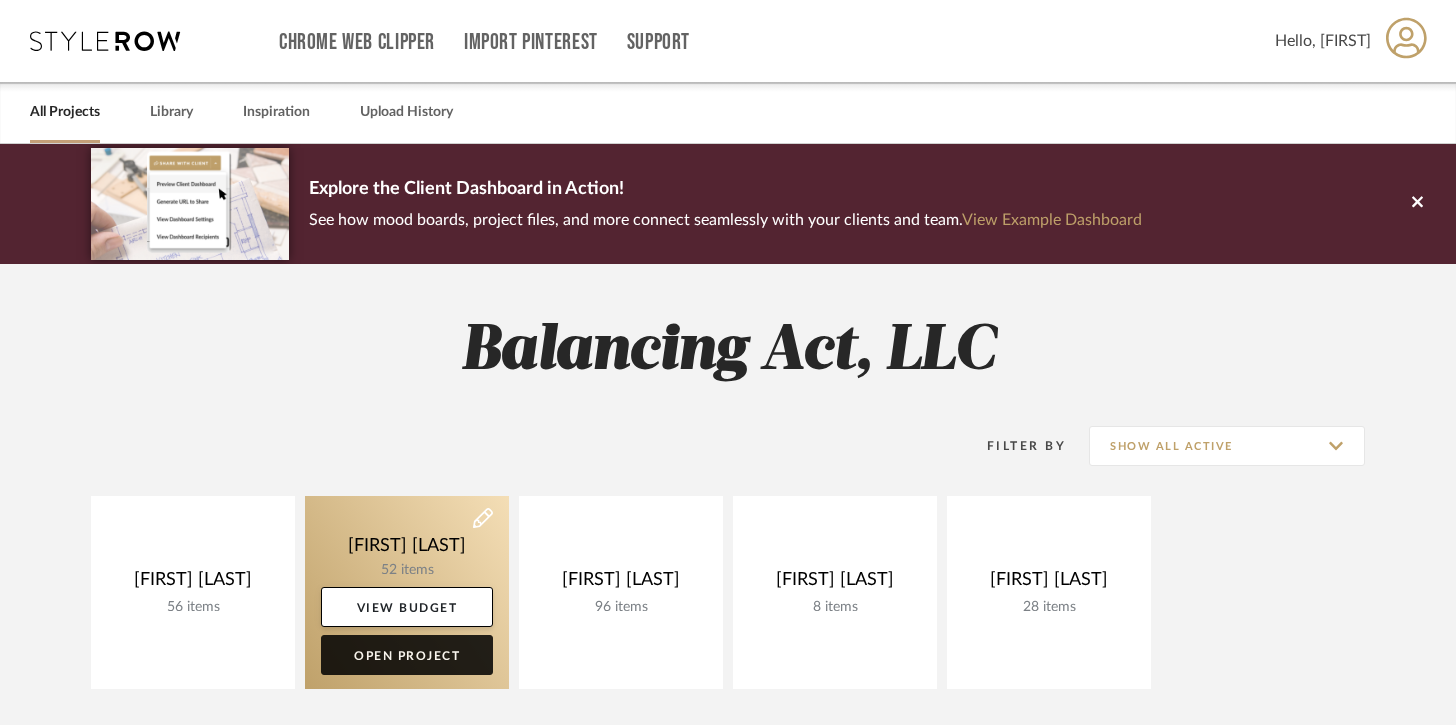 click on "Open Project" 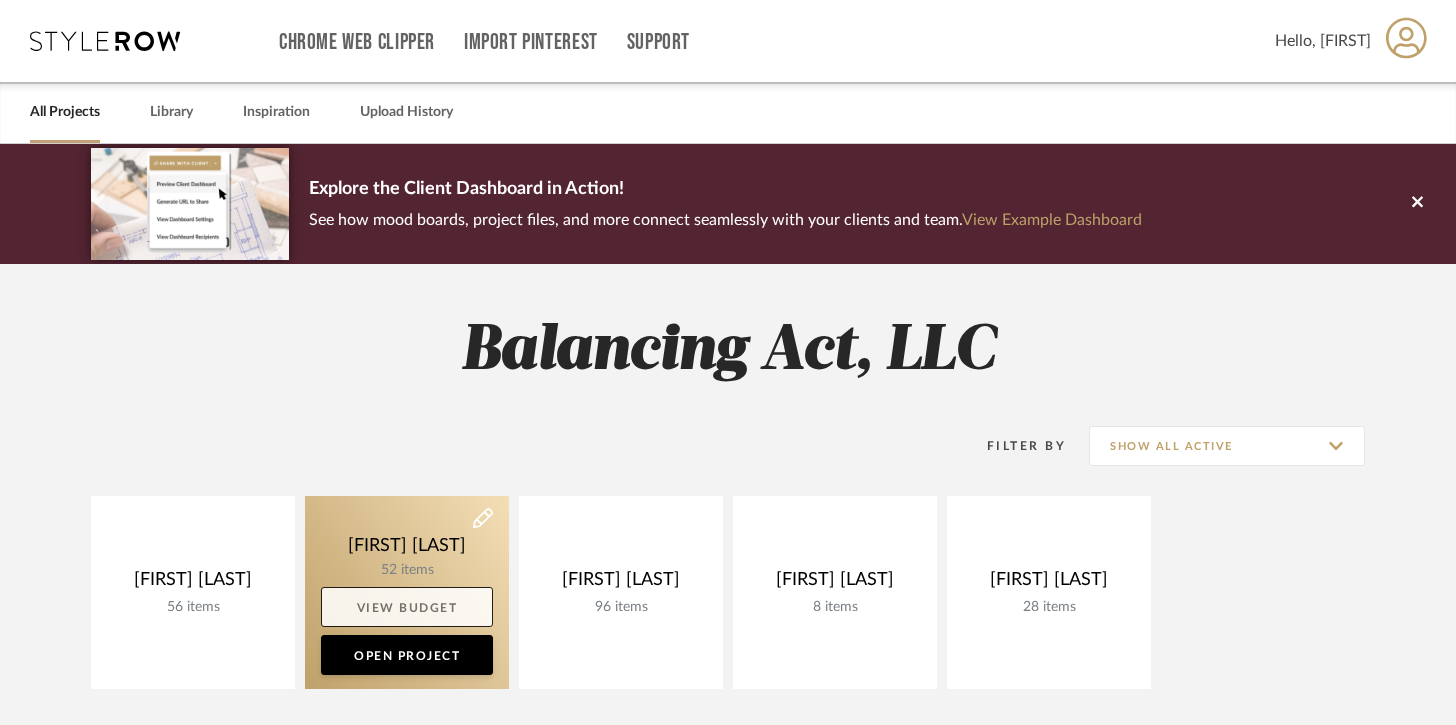 click on "View Budget" 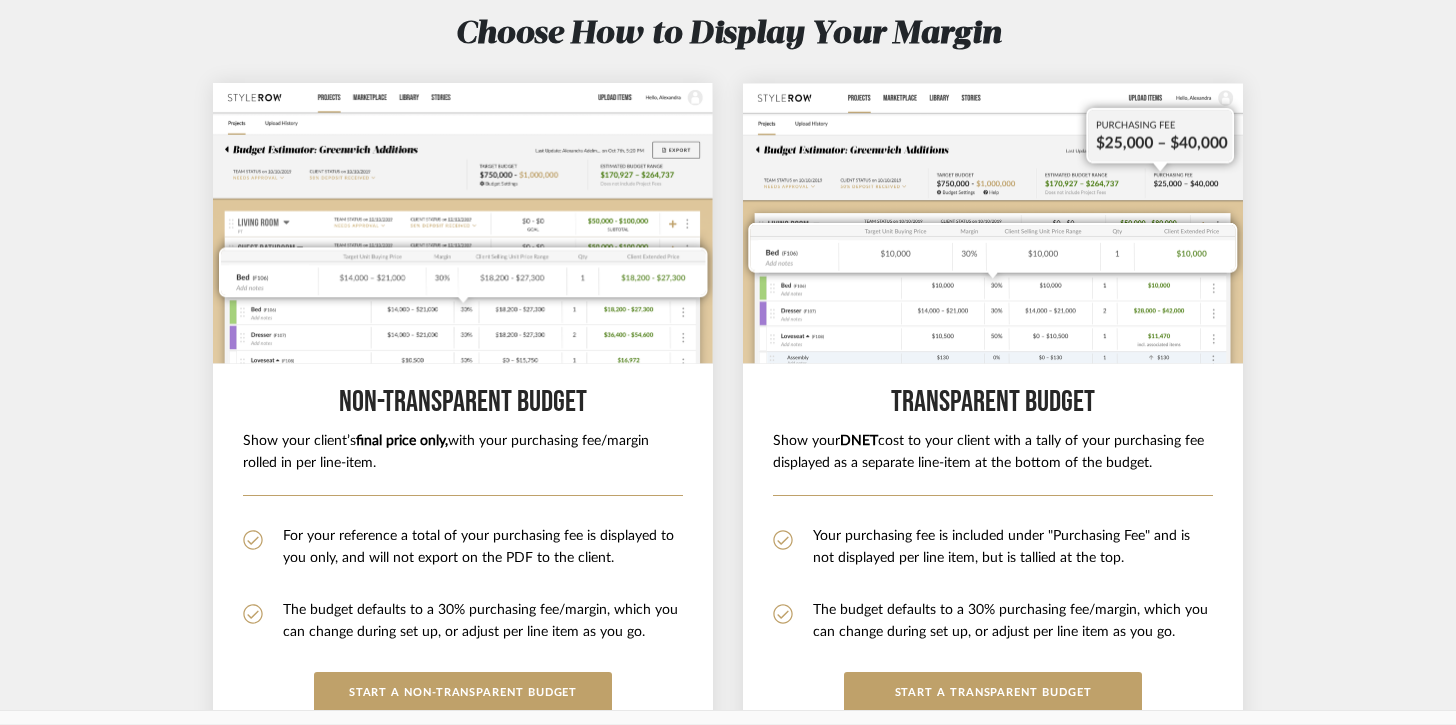 scroll, scrollTop: 449, scrollLeft: 0, axis: vertical 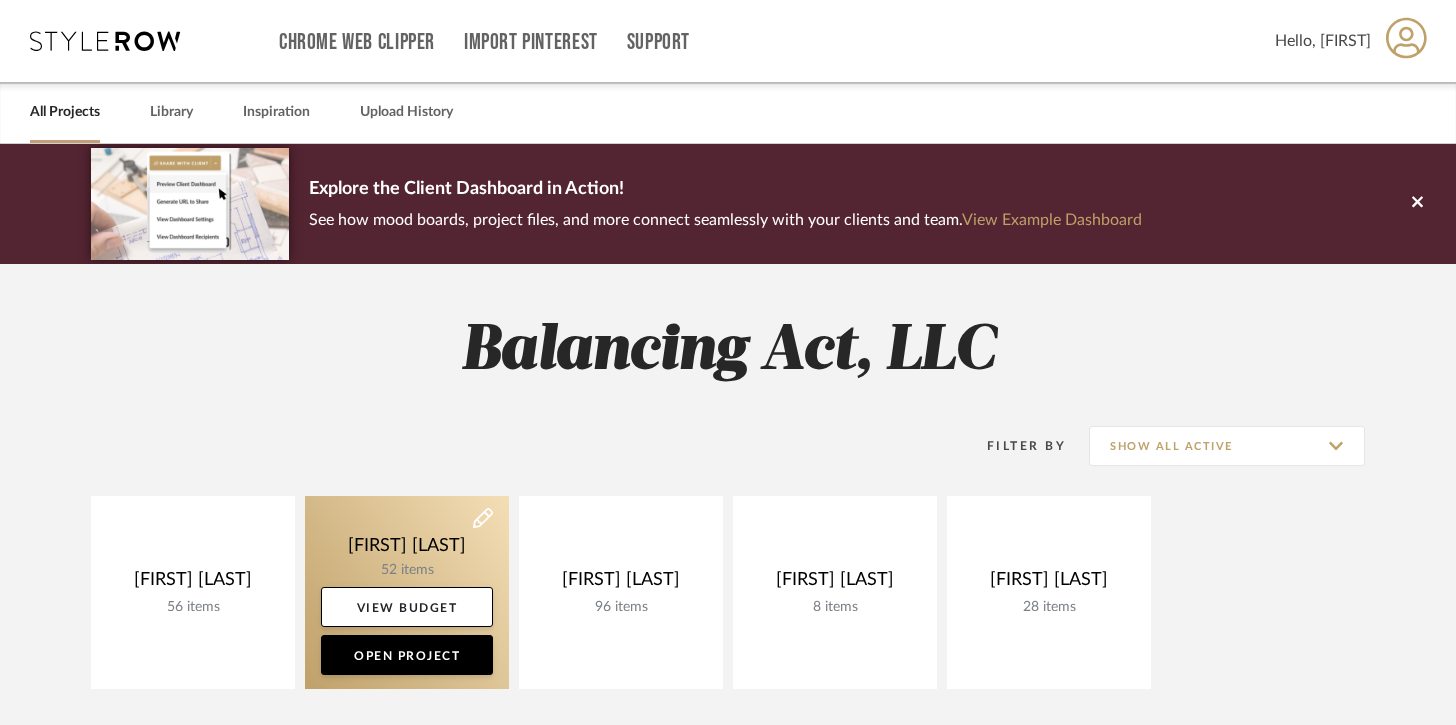 click 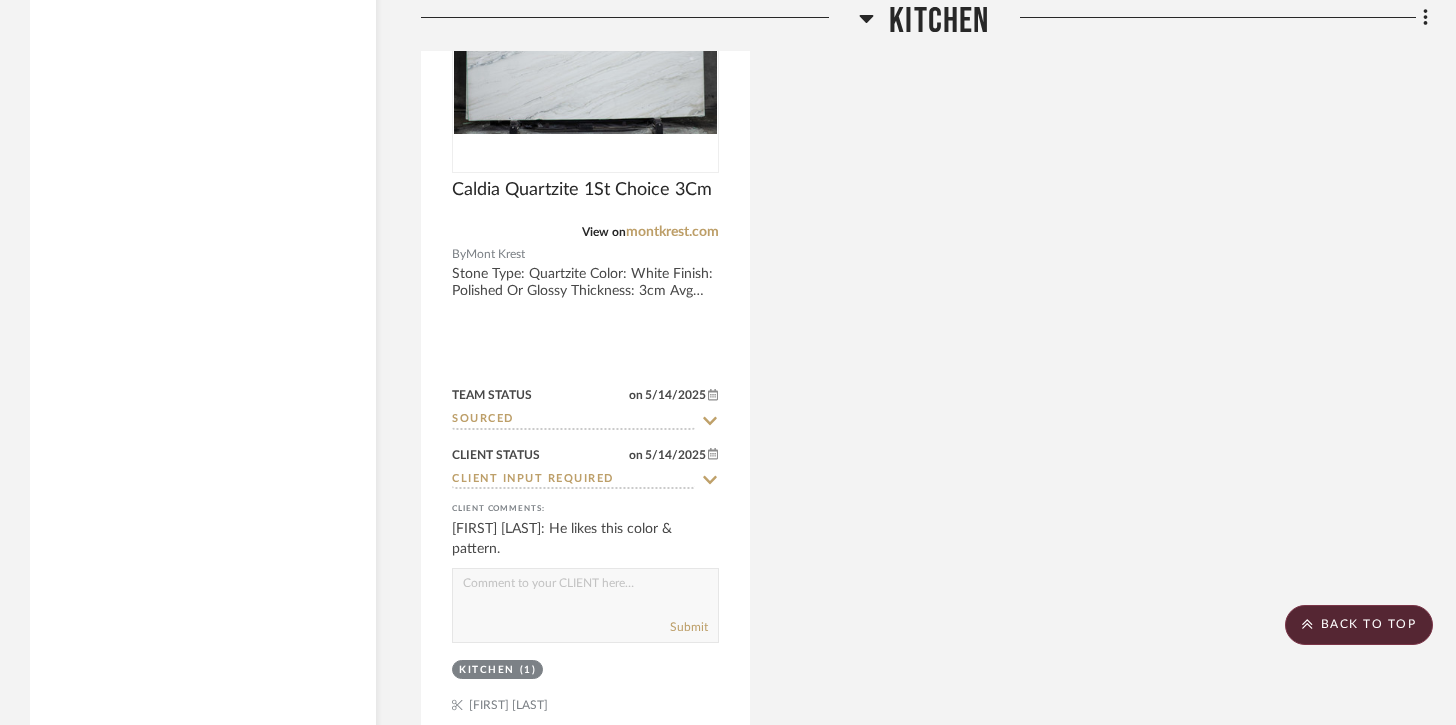 scroll, scrollTop: 6562, scrollLeft: 0, axis: vertical 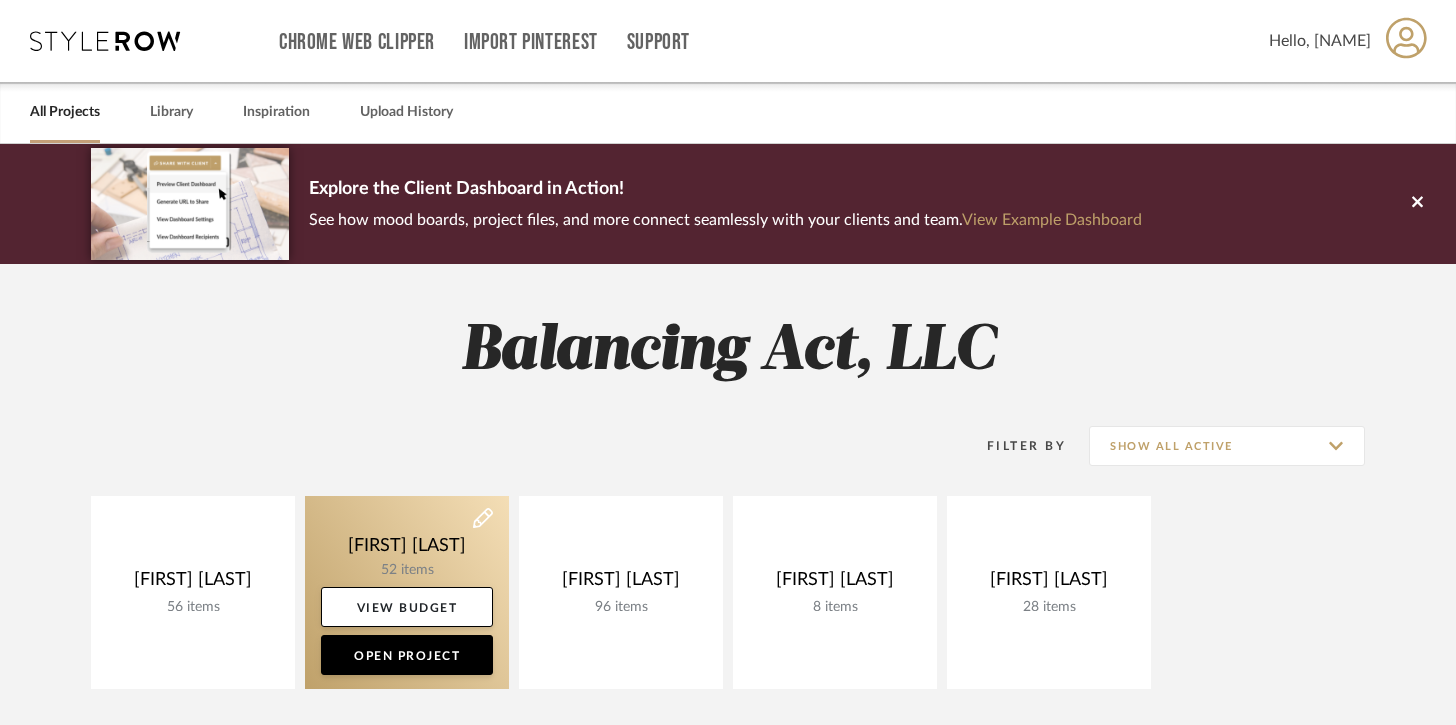 click 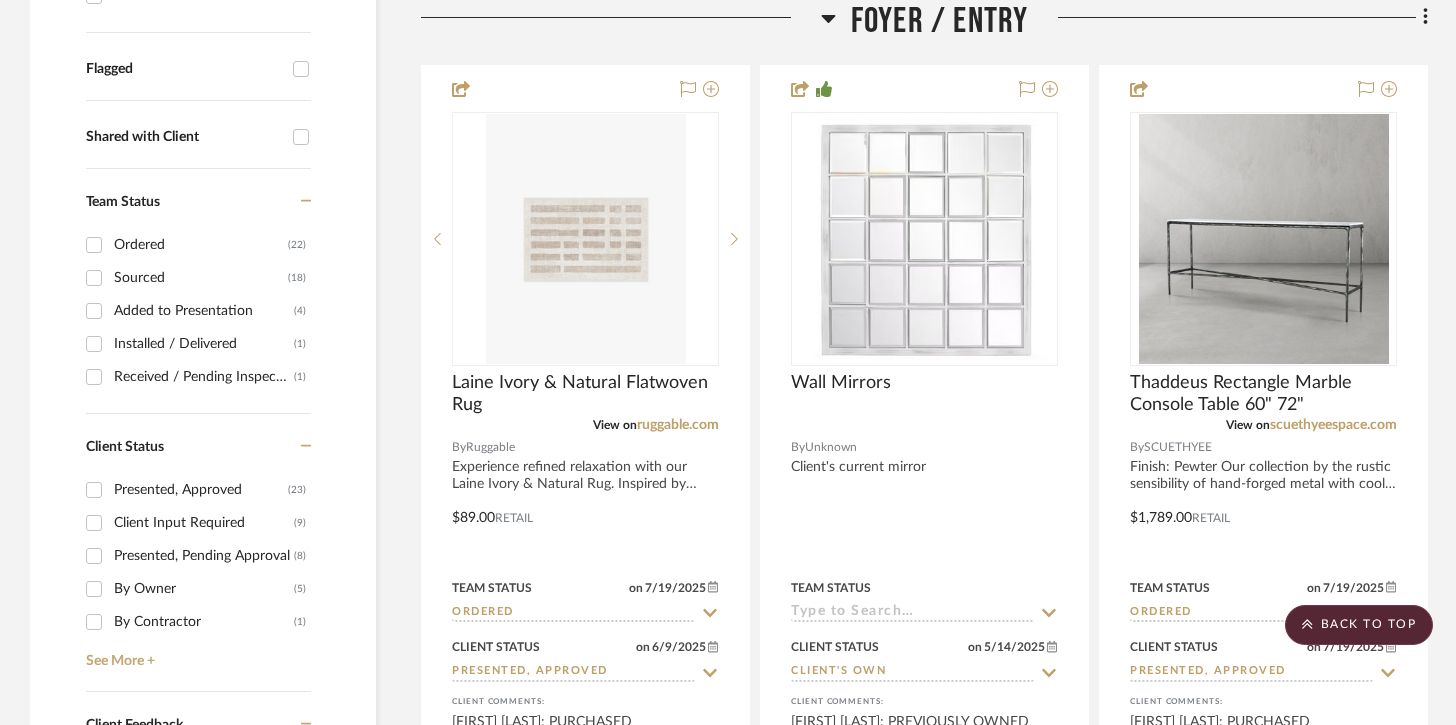 scroll, scrollTop: 0, scrollLeft: 0, axis: both 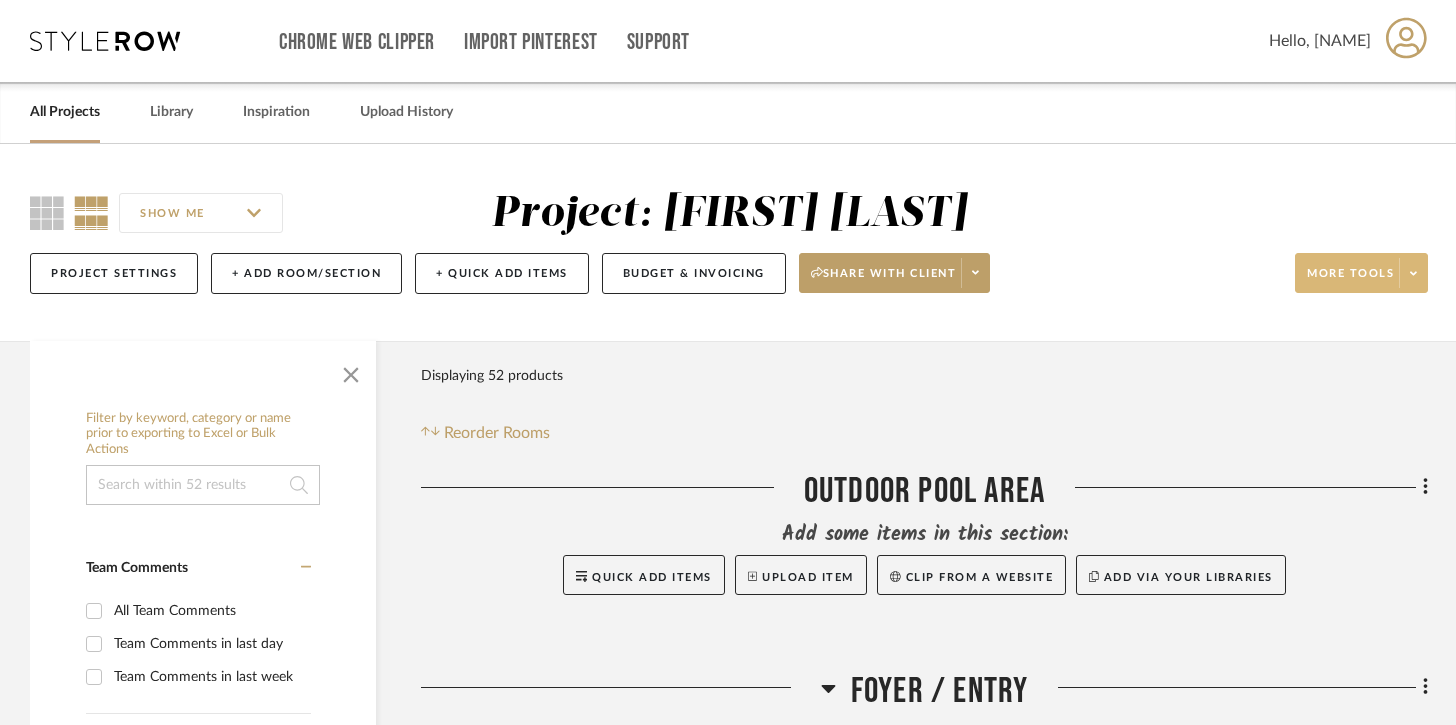 click 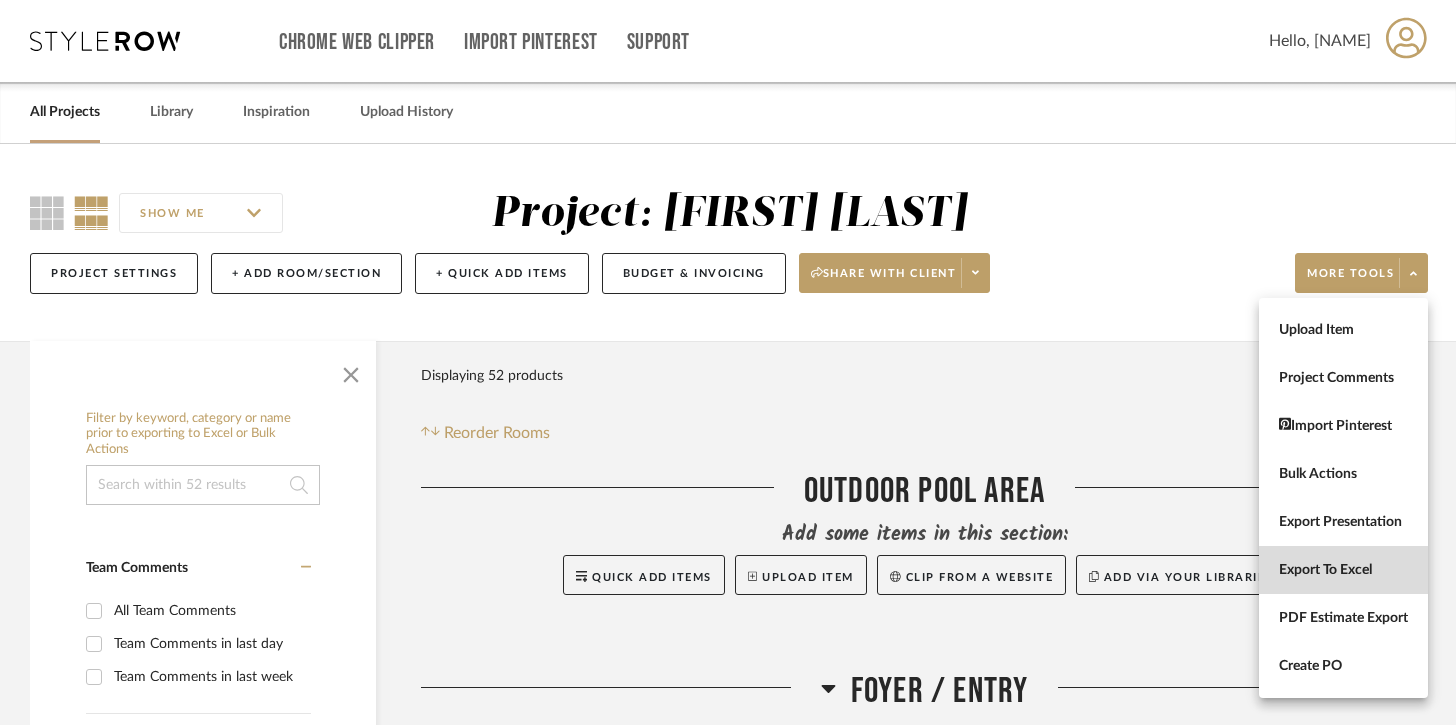 click on "Export To Excel" at bounding box center (1343, 570) 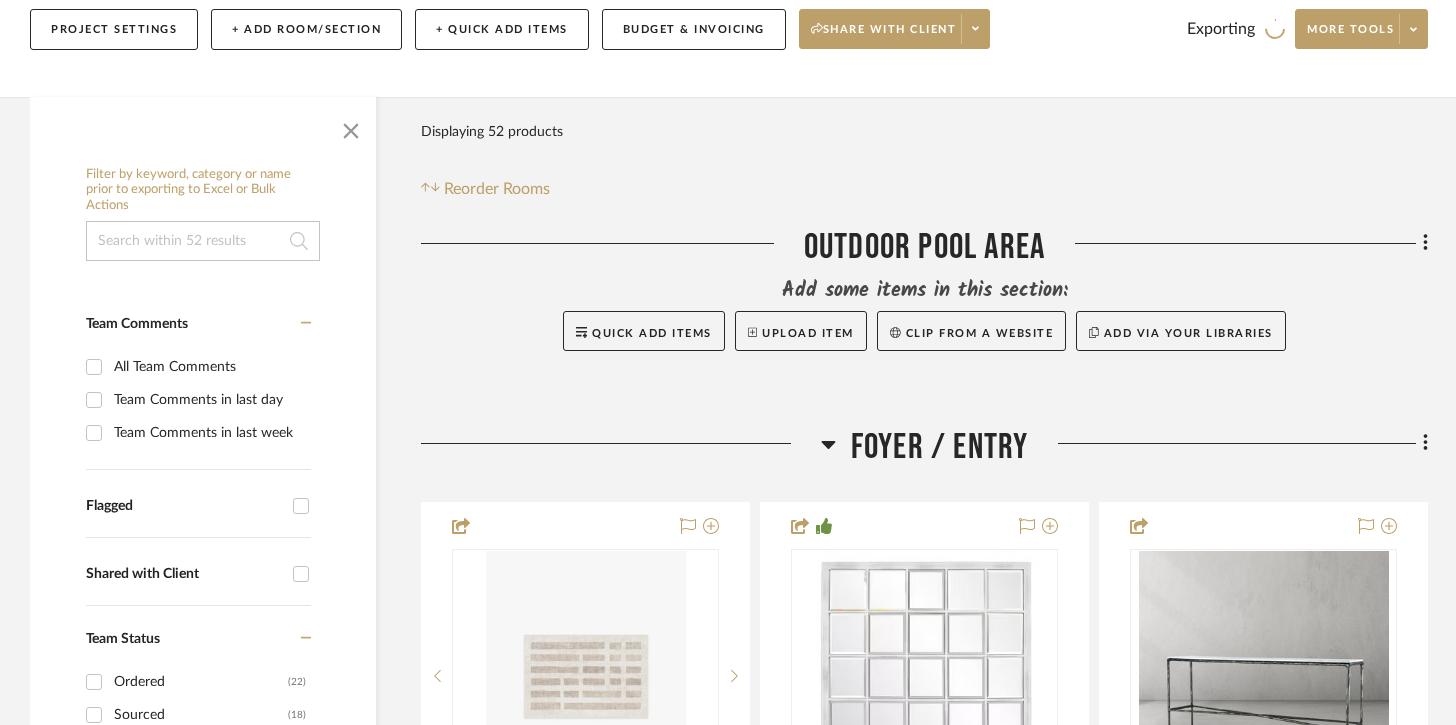 scroll, scrollTop: 251, scrollLeft: 0, axis: vertical 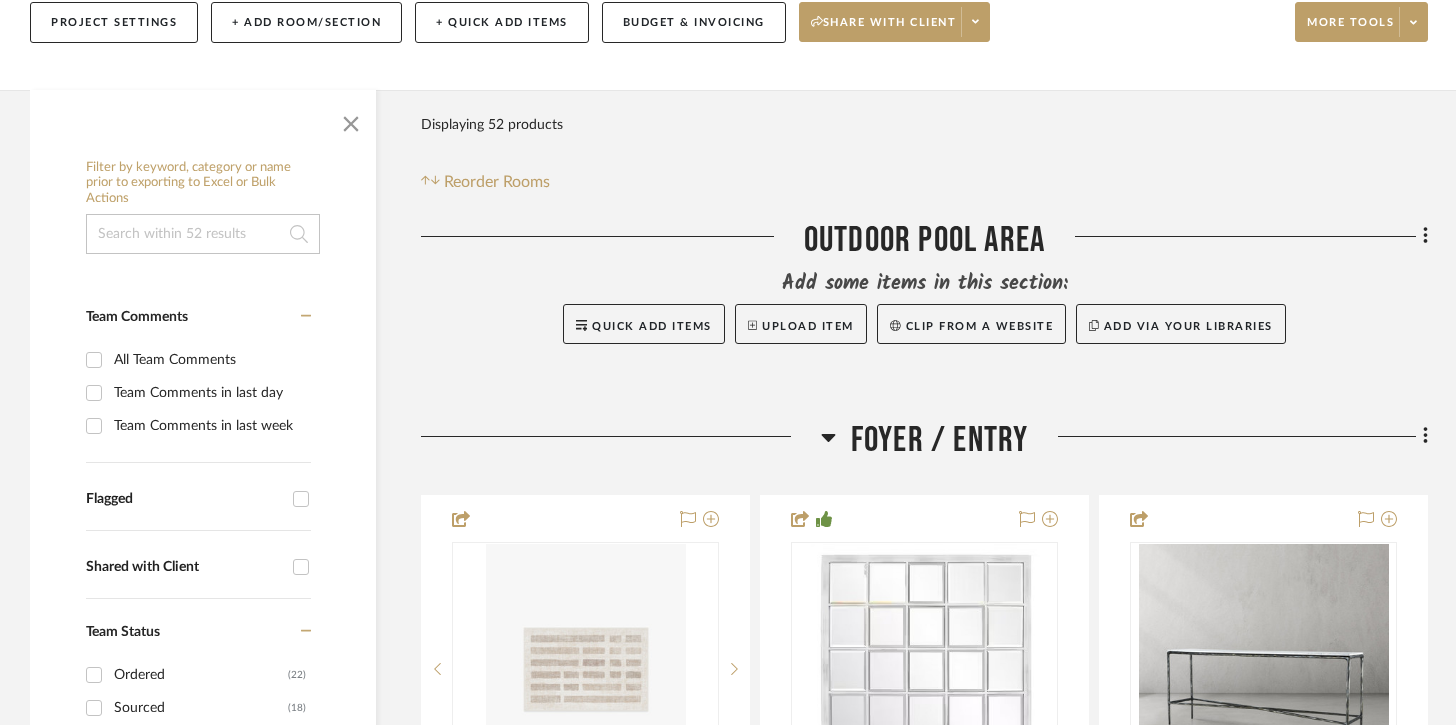 click on "Filter Products   Displaying 52 products  Reorder Rooms" 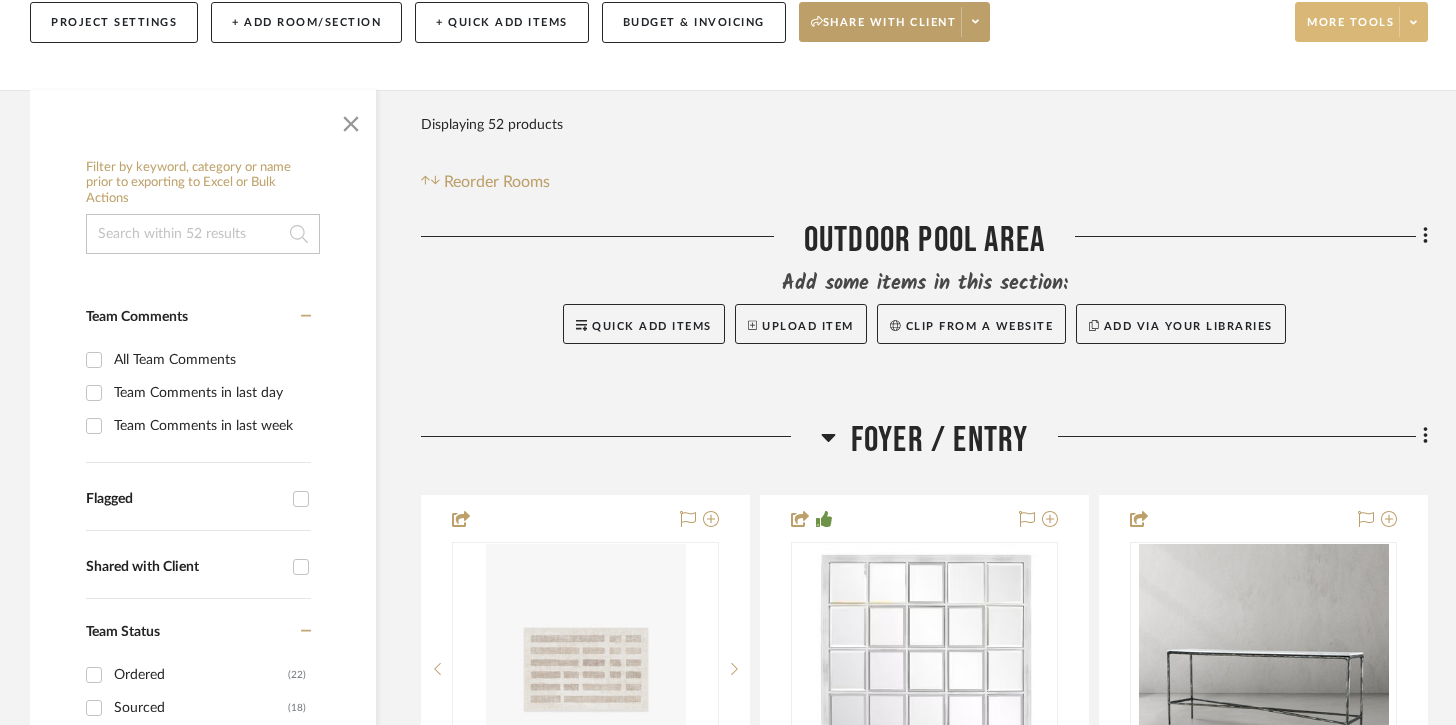 click 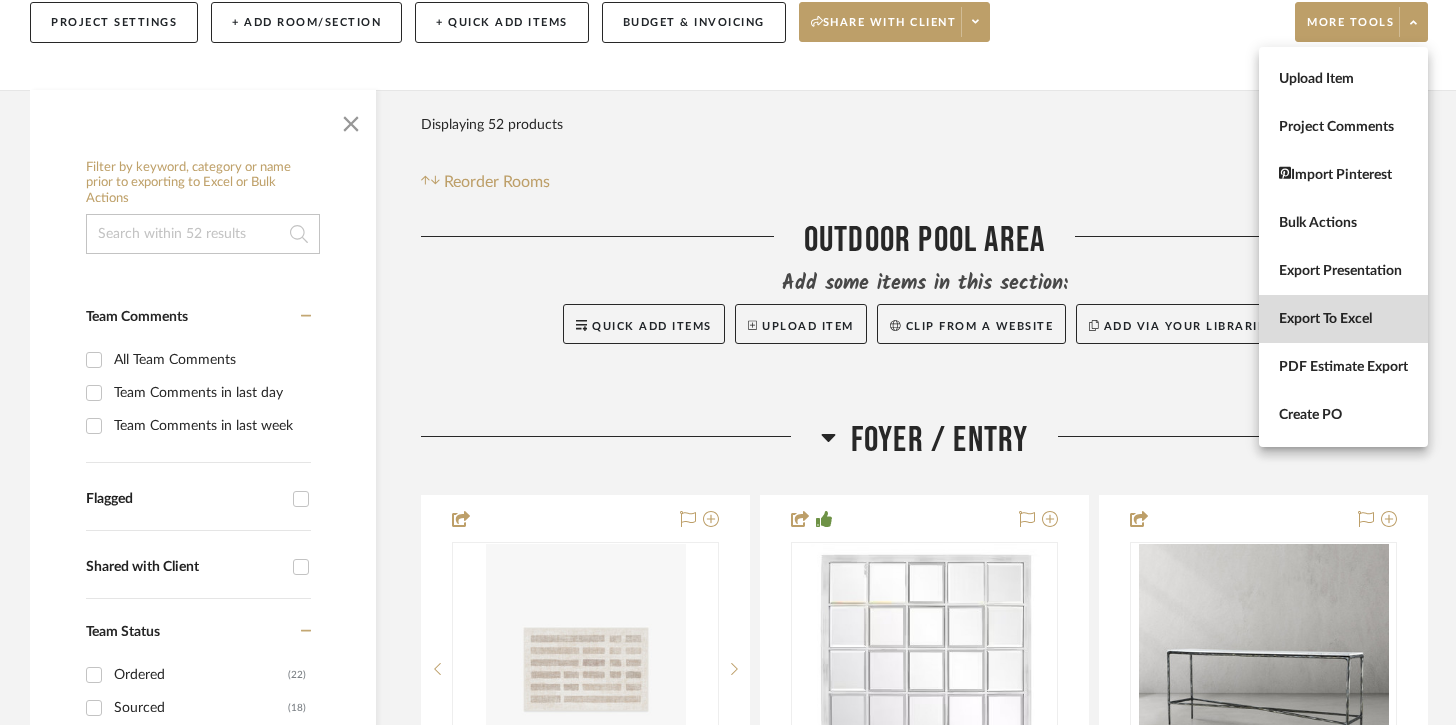 click on "Export To Excel" at bounding box center (1343, 319) 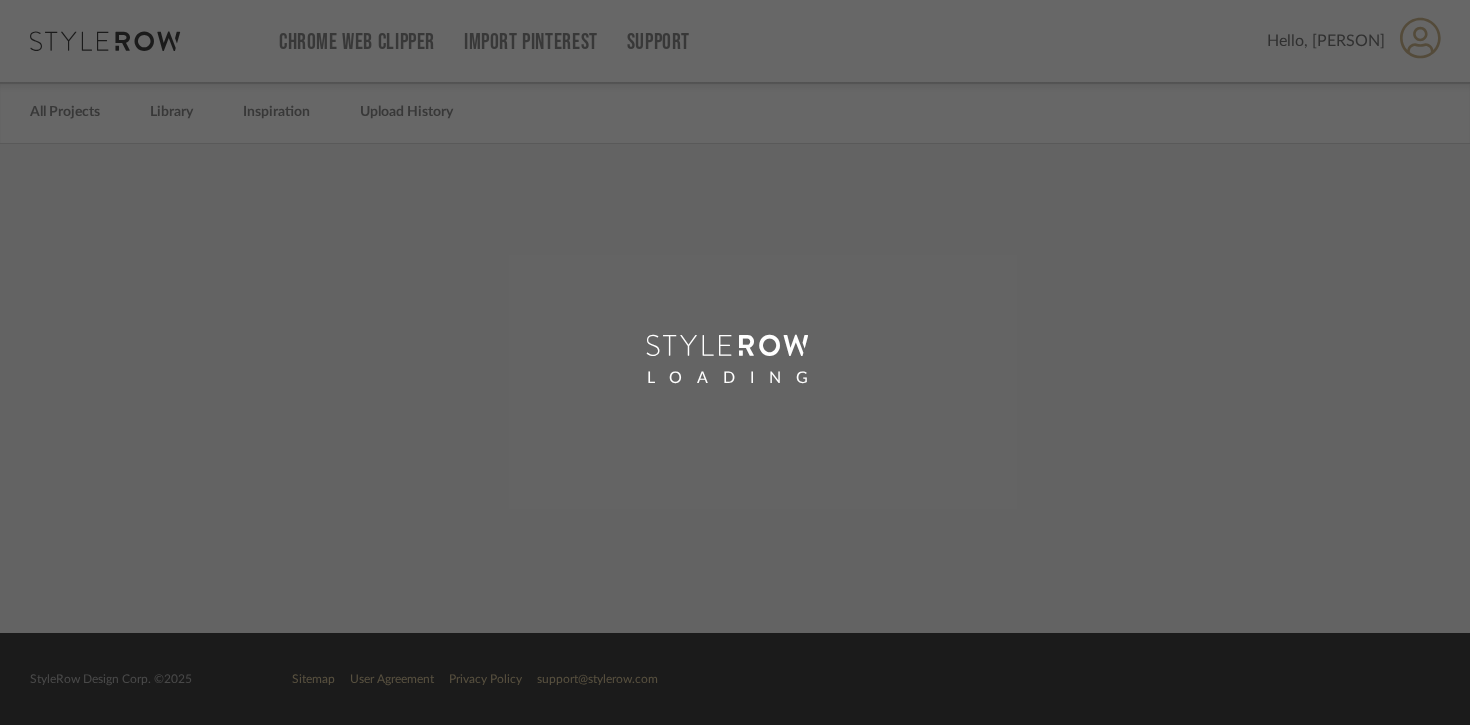 scroll, scrollTop: 0, scrollLeft: 0, axis: both 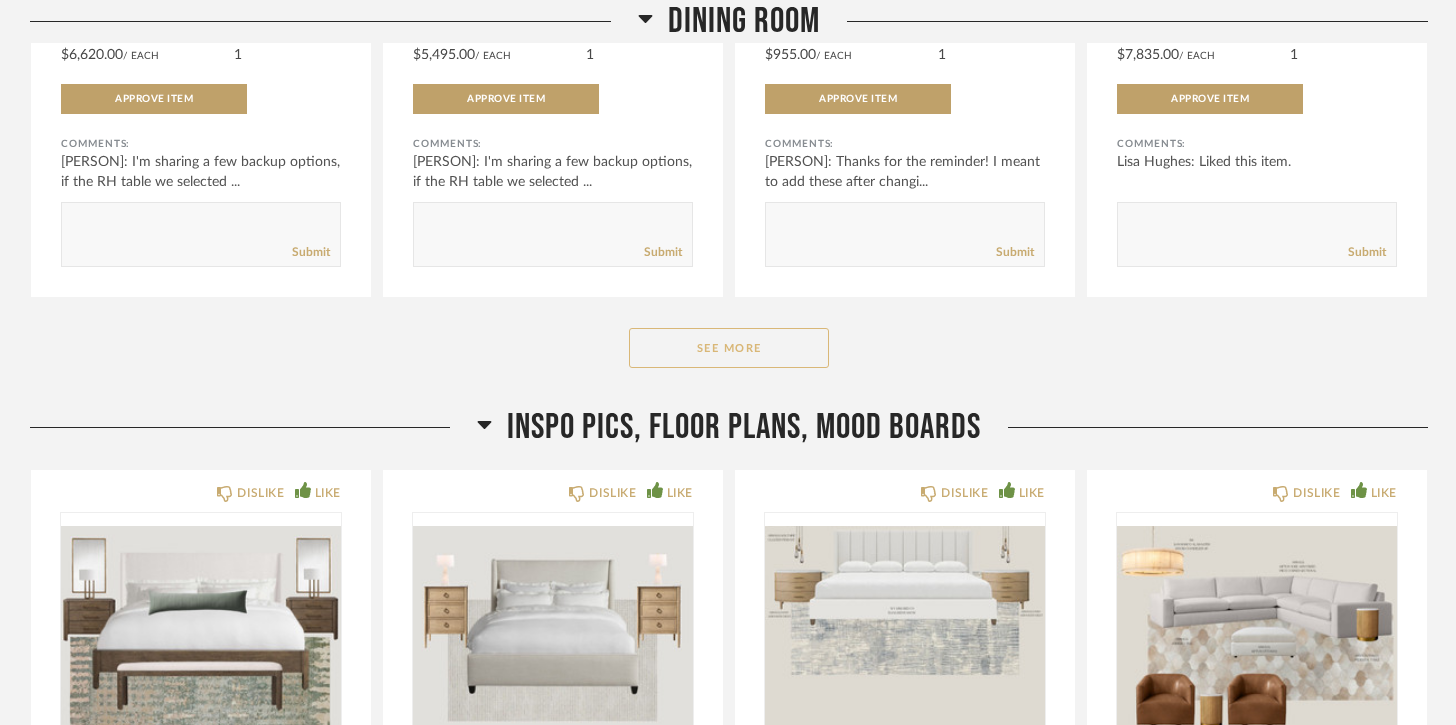 click on "See More" 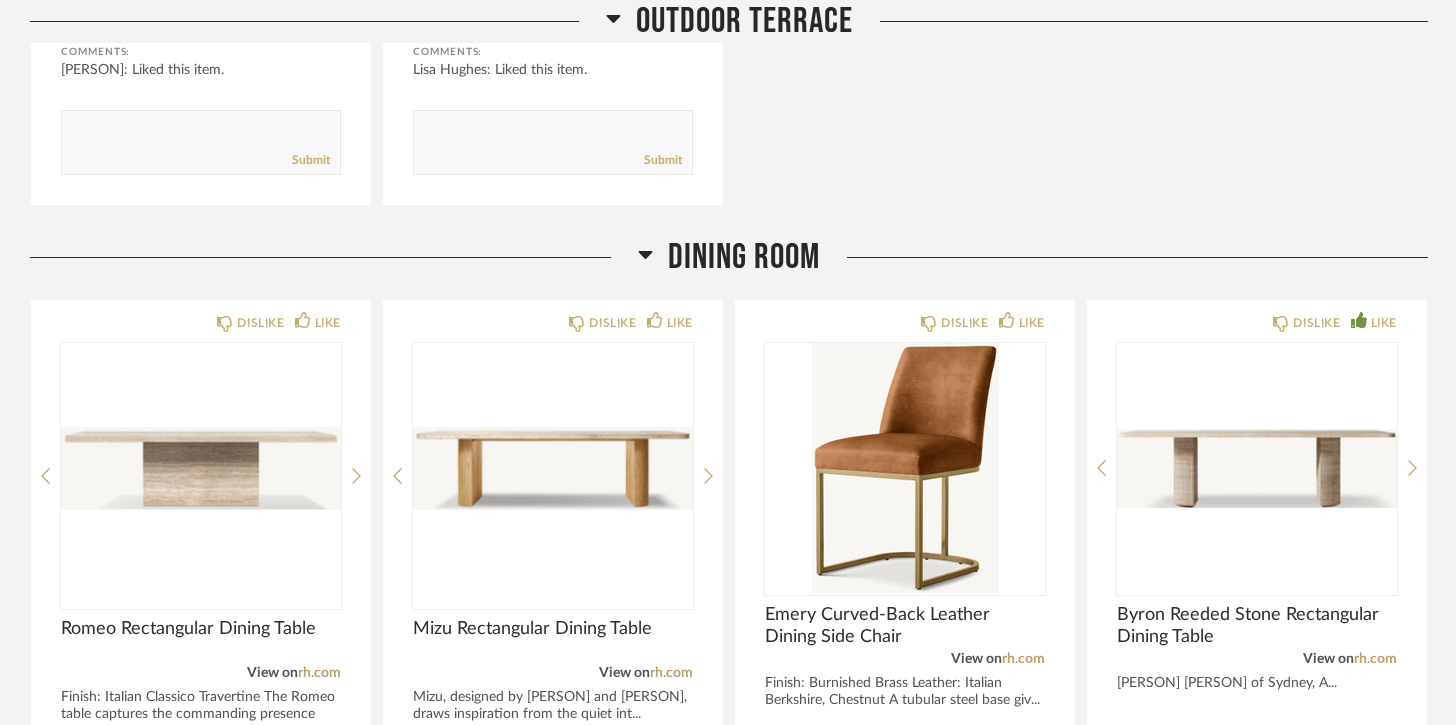 scroll, scrollTop: 6802, scrollLeft: 0, axis: vertical 